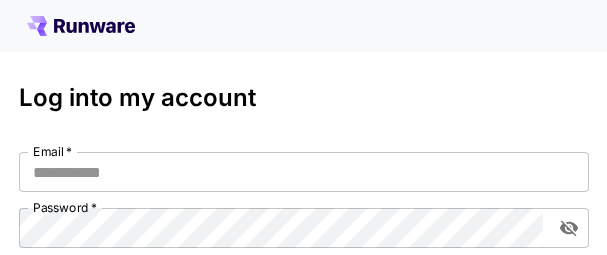 scroll, scrollTop: 243, scrollLeft: 0, axis: vertical 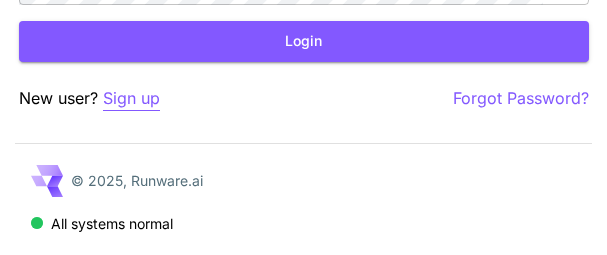 click on "Sign up" at bounding box center (131, 98) 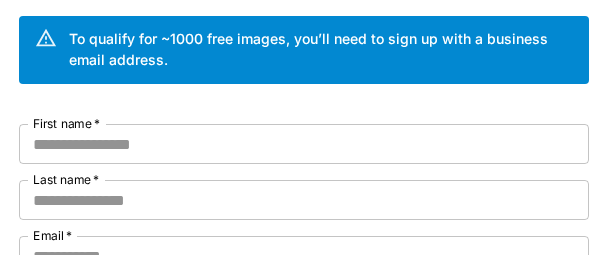 scroll, scrollTop: 200, scrollLeft: 0, axis: vertical 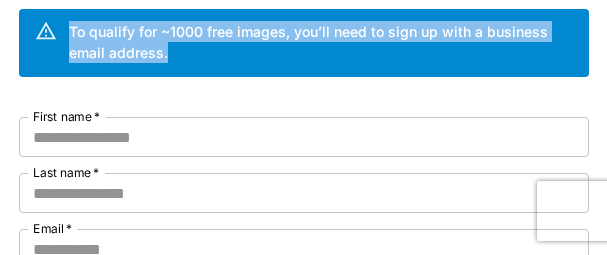 drag, startPoint x: 69, startPoint y: 12, endPoint x: 166, endPoint y: 49, distance: 103.81715 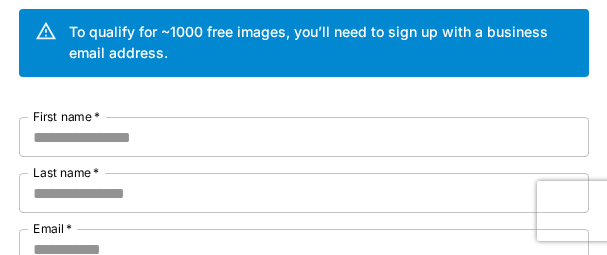 click on "Welcome to Runware To qualify for ~1000 free images, you’ll need to sign up with a business email address. First name   * First name   * Last name   * Last name   * Email   * Email   * Password   * Password   * Quick question   * Quick question   * By signing up, I acknowledge that I have read and agree to the applicable   terms of use     and   privacy policy.   Get exclusive insights, tips, and offers from Runware delivered to your inbox. Continue with email Have an account?   Sign in" at bounding box center (304, 292) 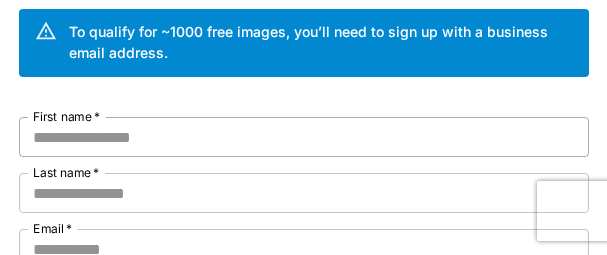 click on "First name   *" at bounding box center [304, 137] 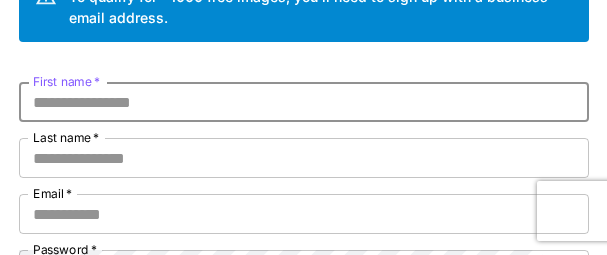 scroll, scrollTop: 185, scrollLeft: 0, axis: vertical 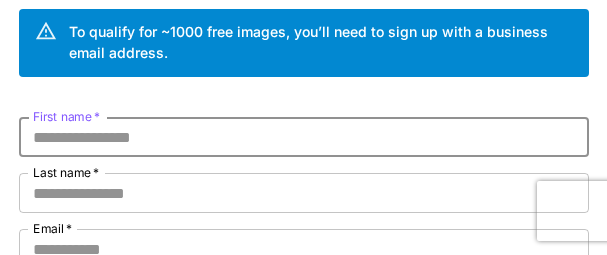 click on "First name   *" at bounding box center [304, 137] 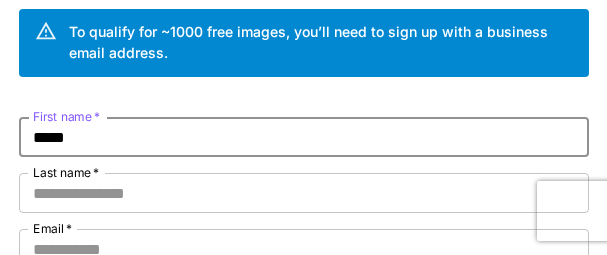 click on "*****" at bounding box center [304, 137] 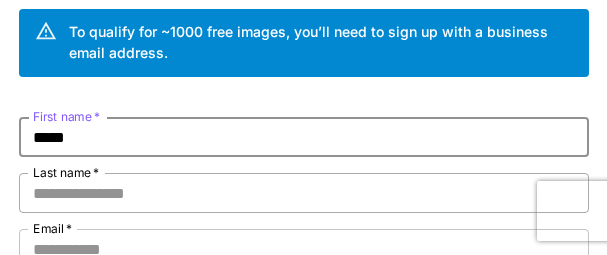 type on "*****" 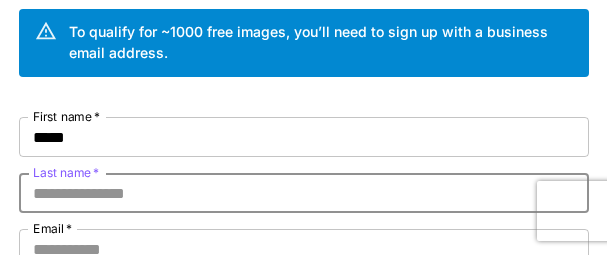 paste on "******" 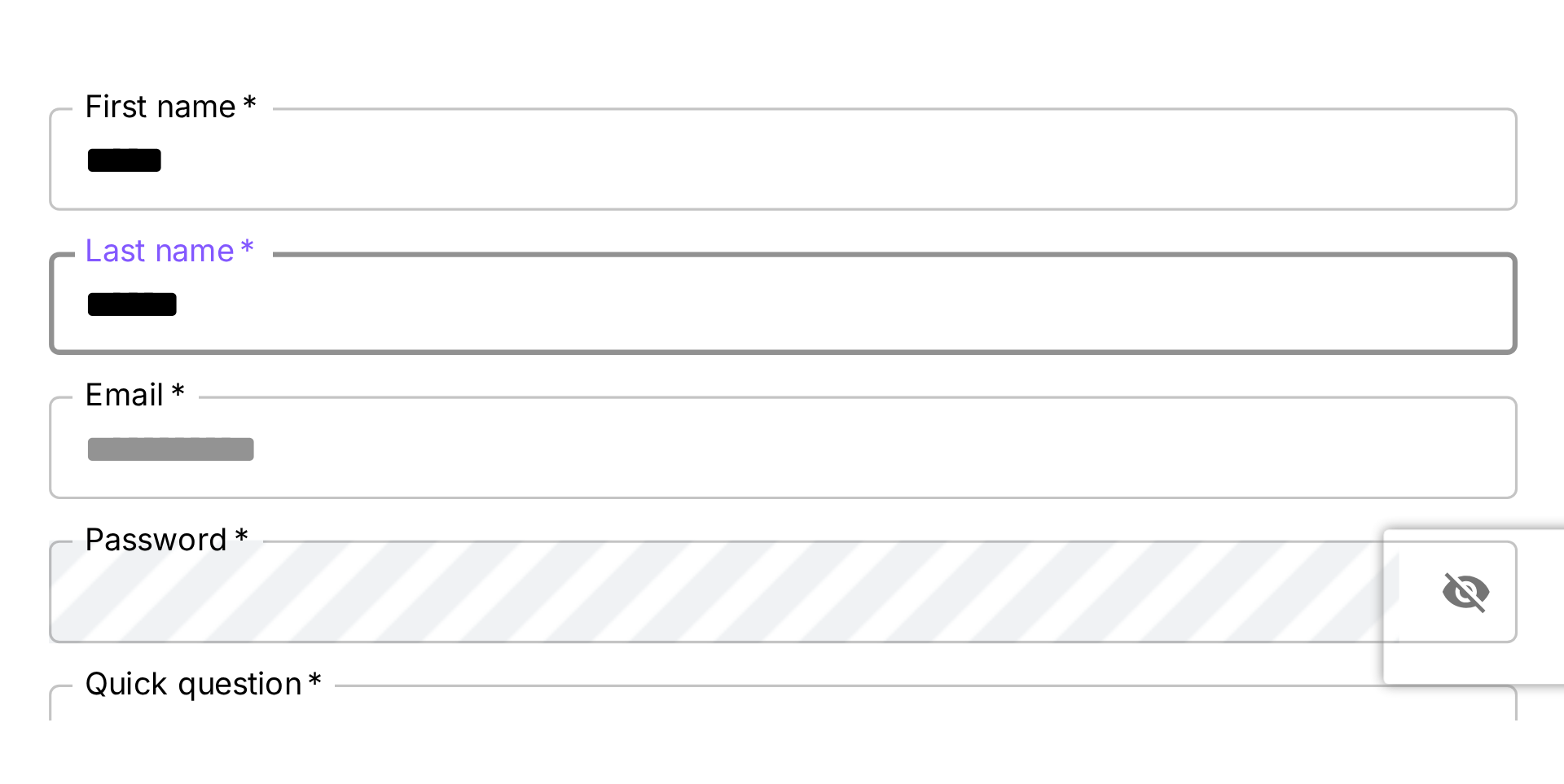 scroll, scrollTop: 0, scrollLeft: 0, axis: both 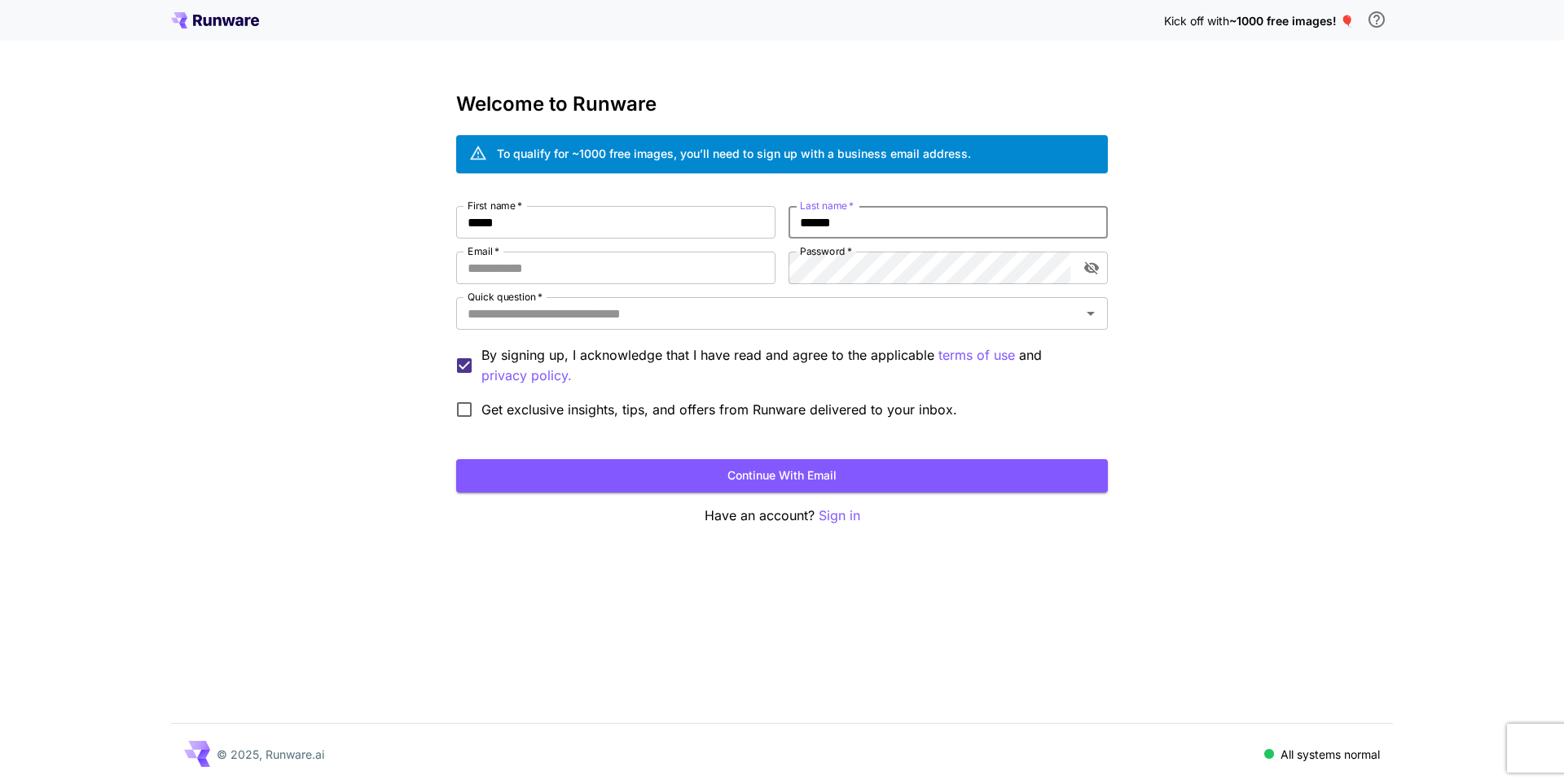 type on "******" 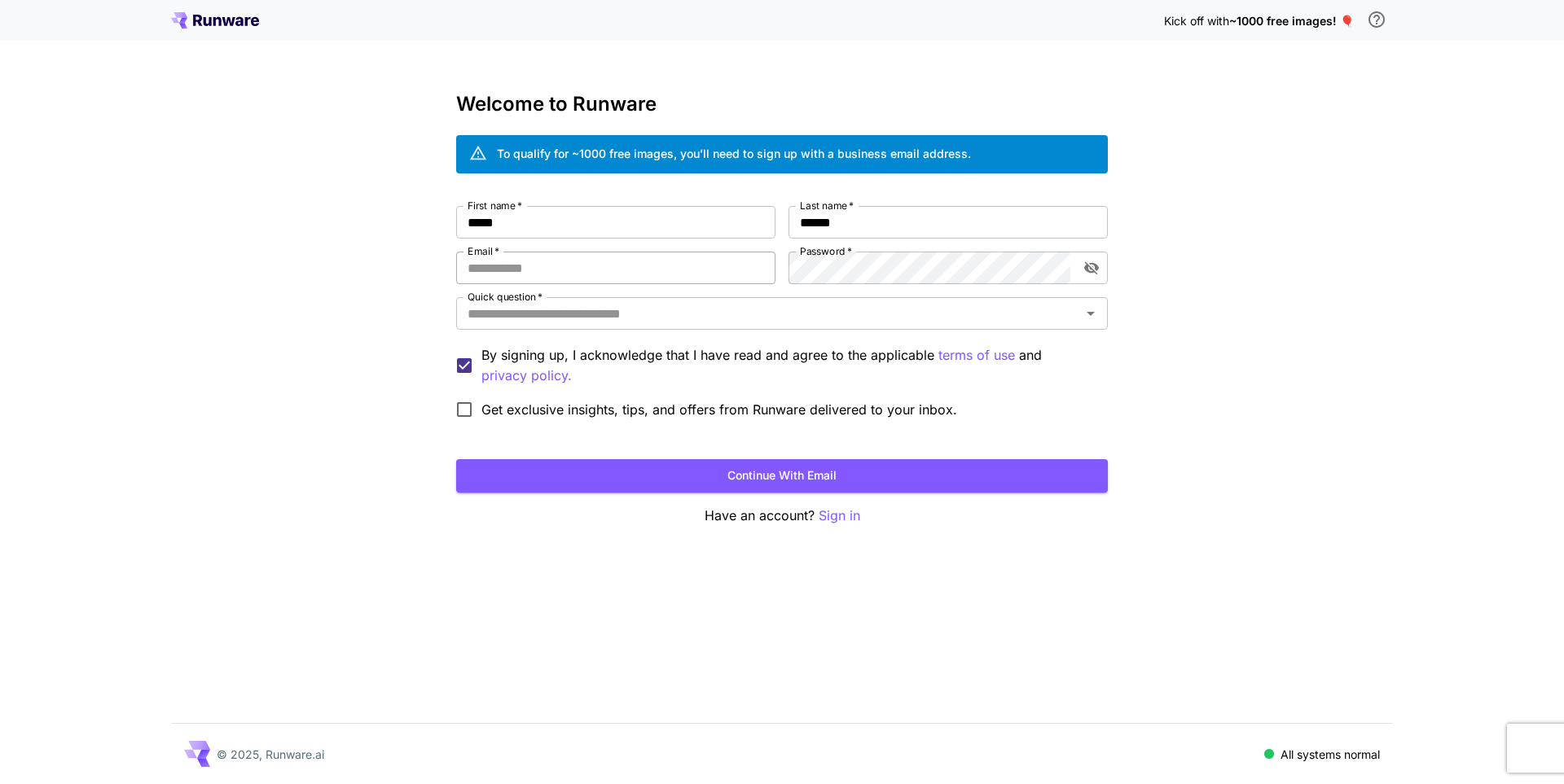 click on "Email   *" at bounding box center [616, 268] 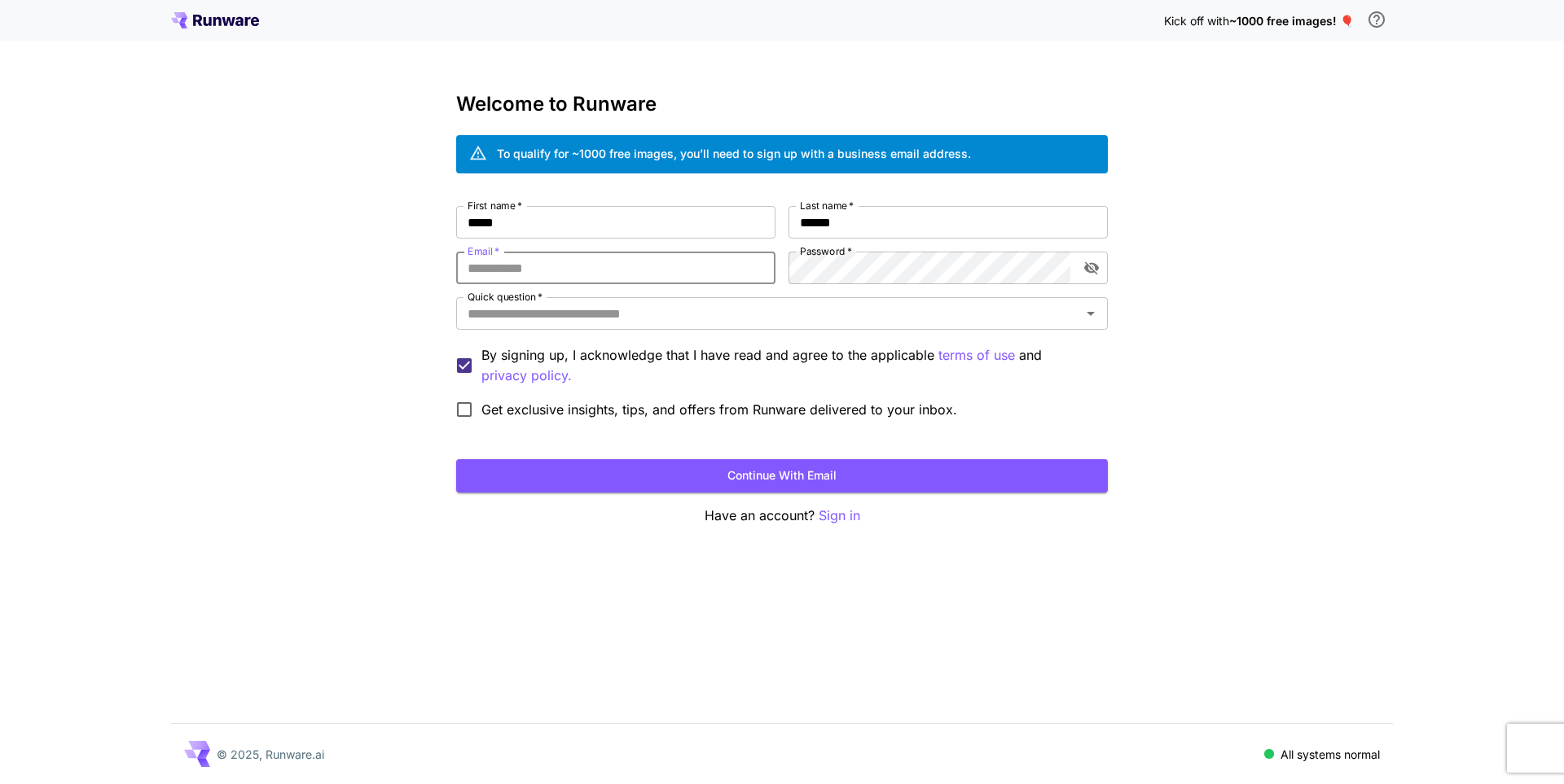paste on "**********" 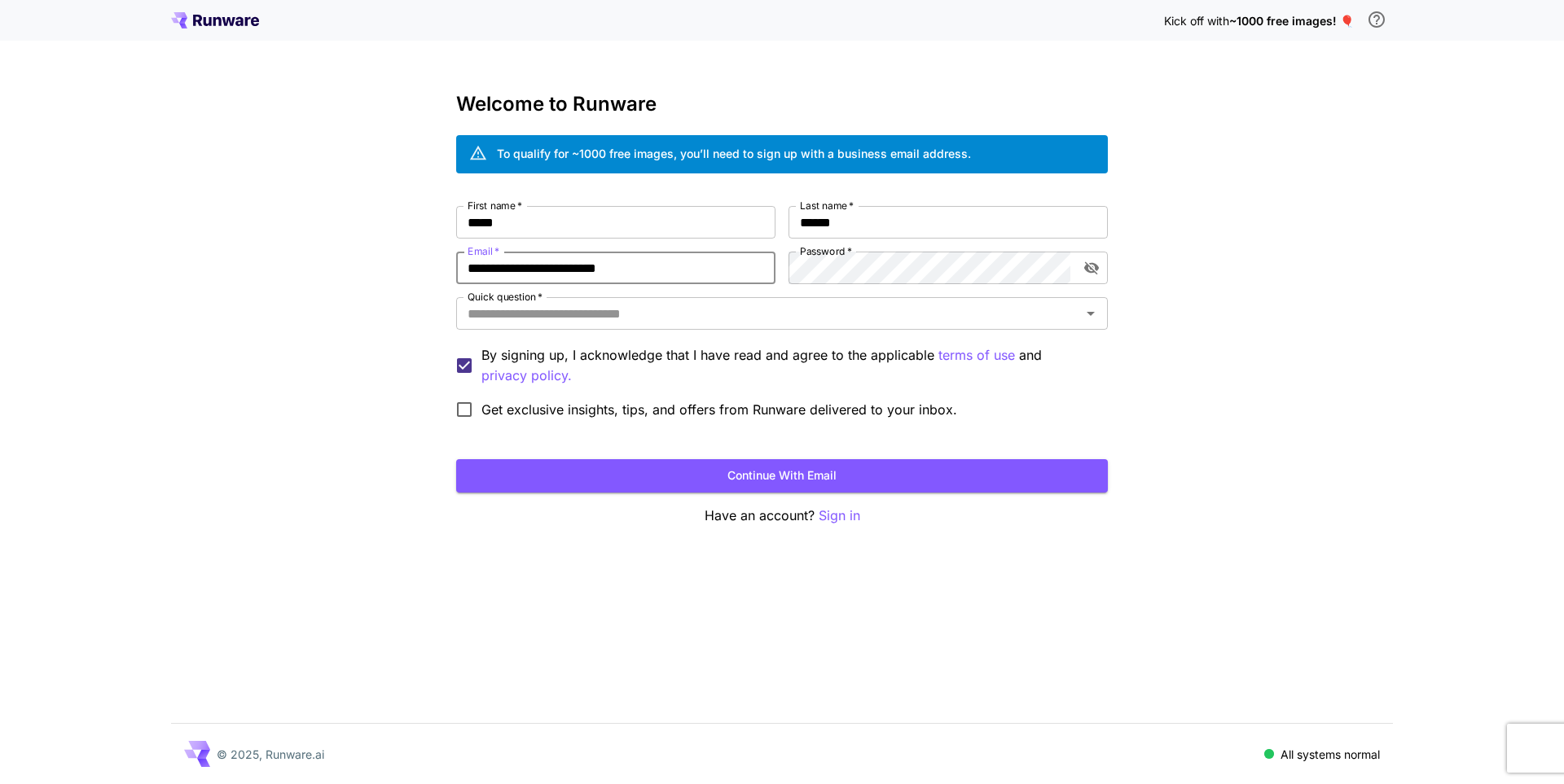 type on "**********" 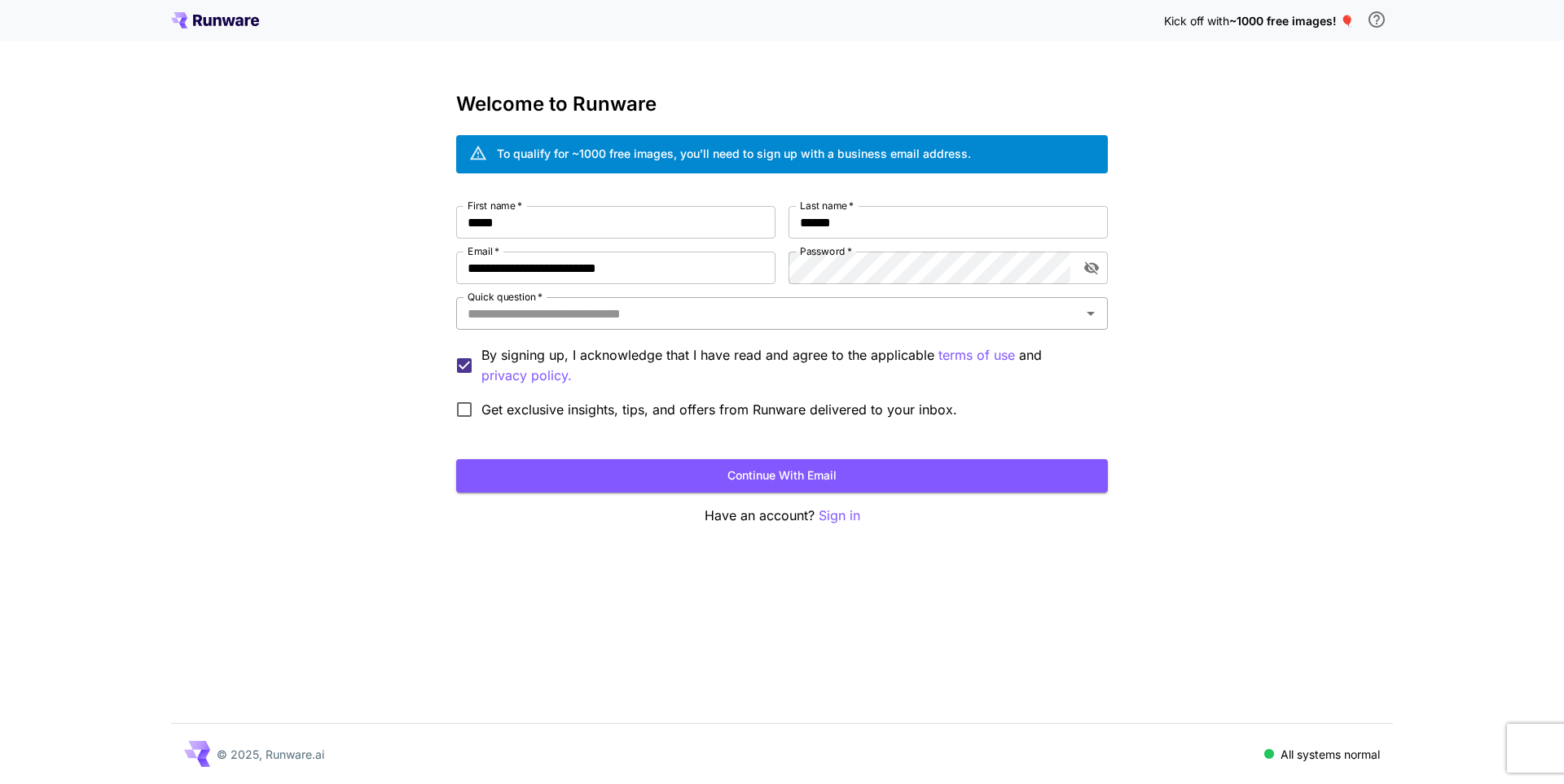 click on "Quick question   *" at bounding box center [768, 313] 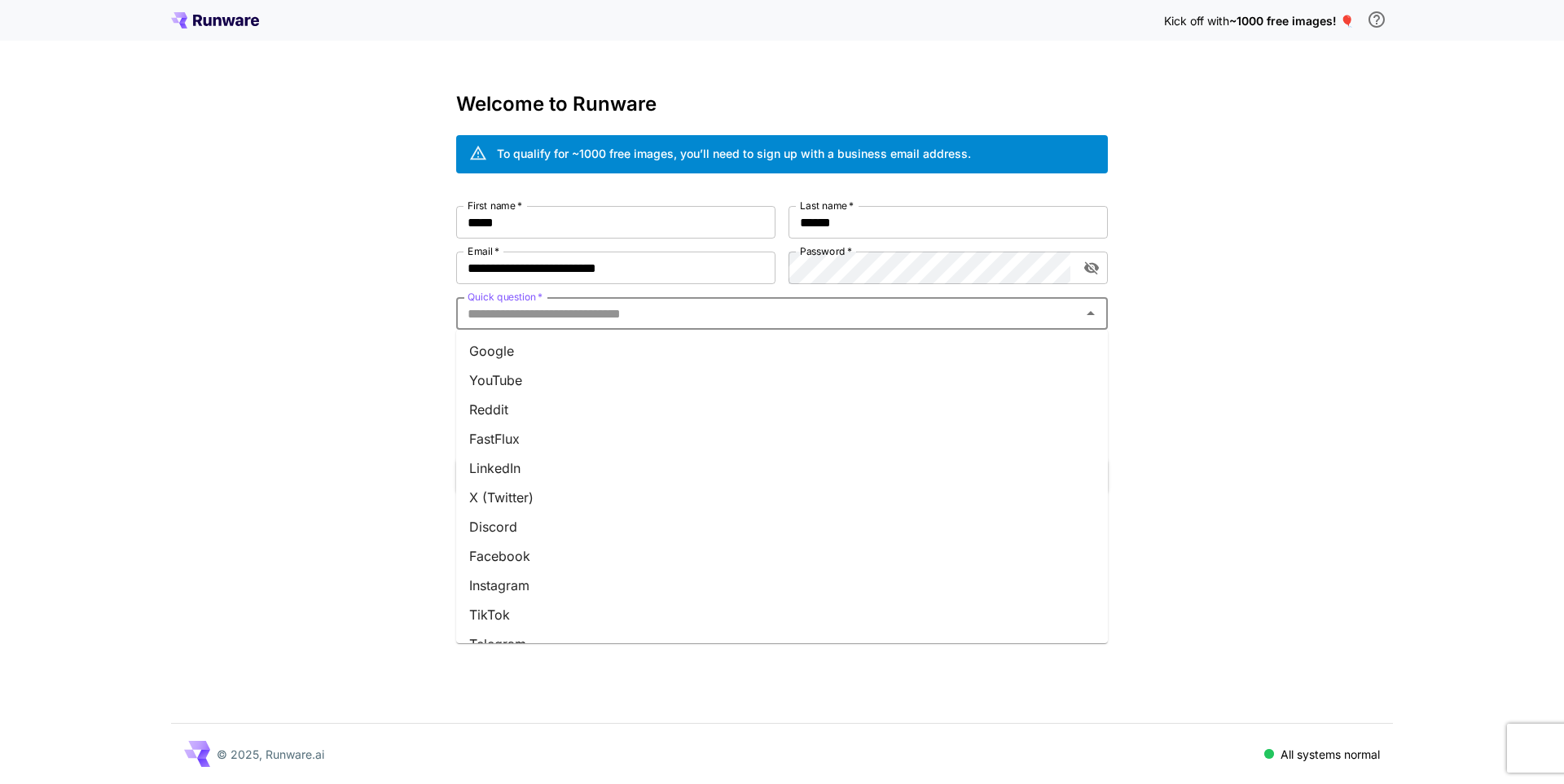 click on "YouTube" at bounding box center (782, 380) 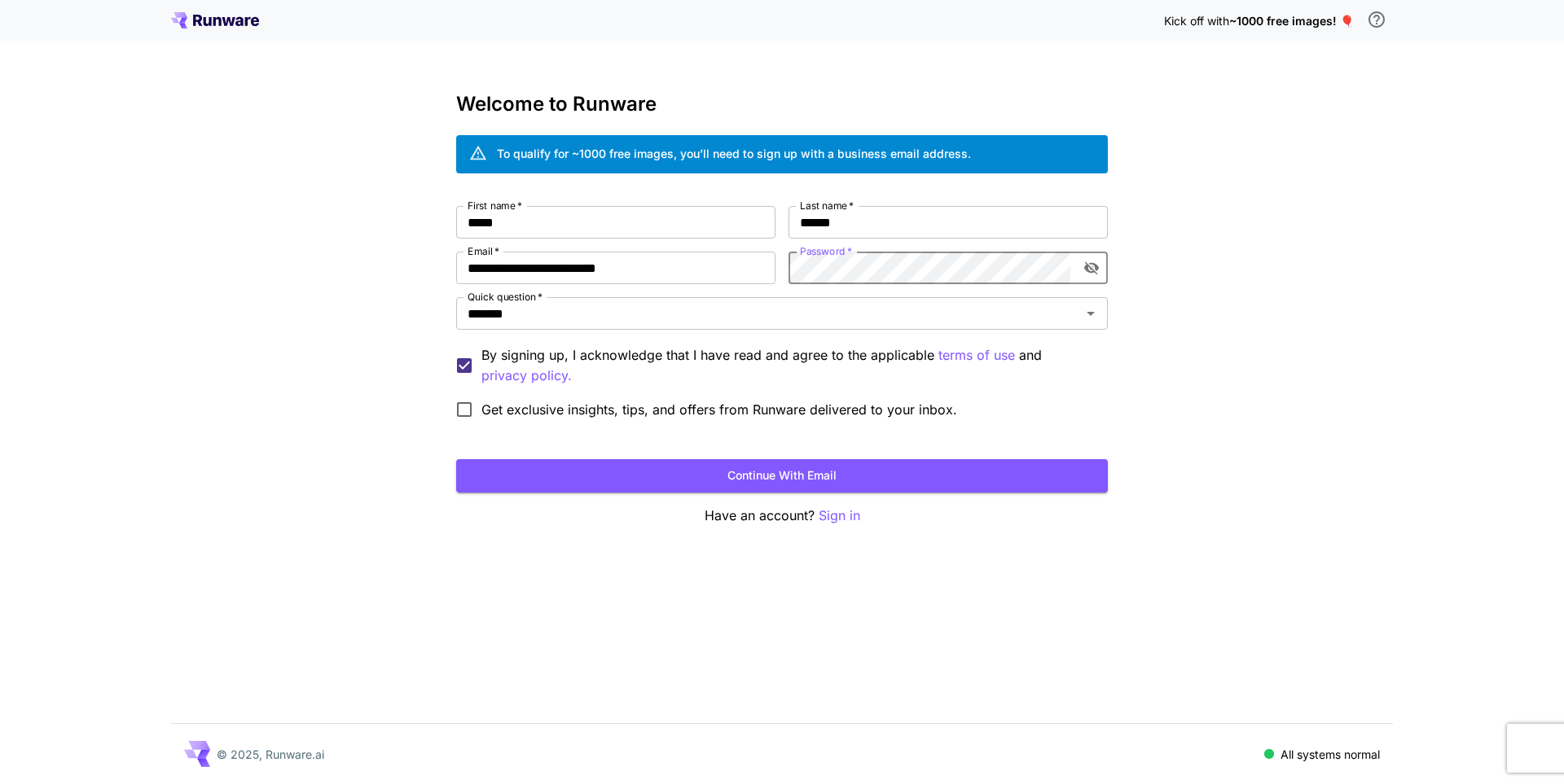 click 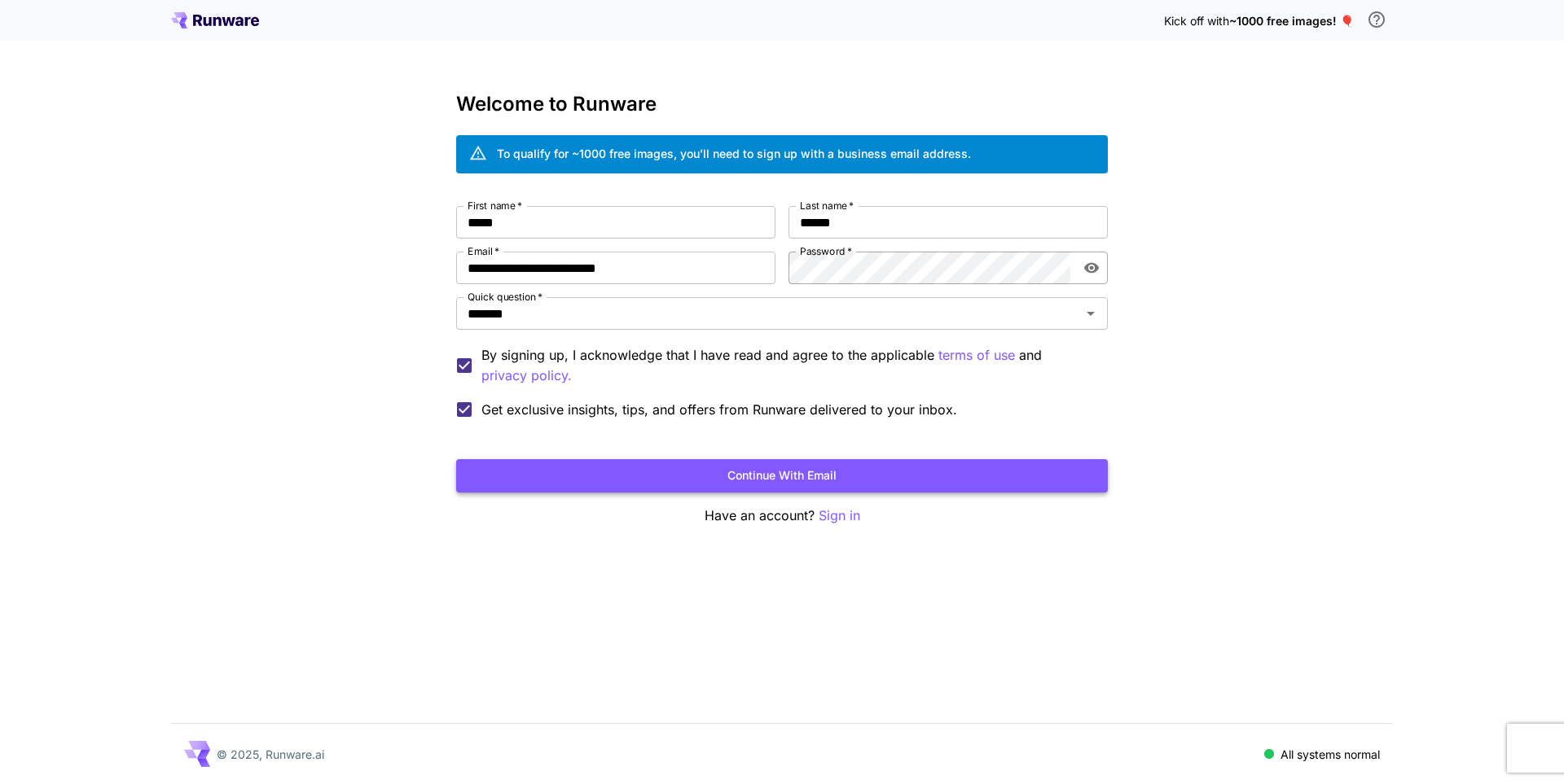 click on "Continue with email" at bounding box center [782, 475] 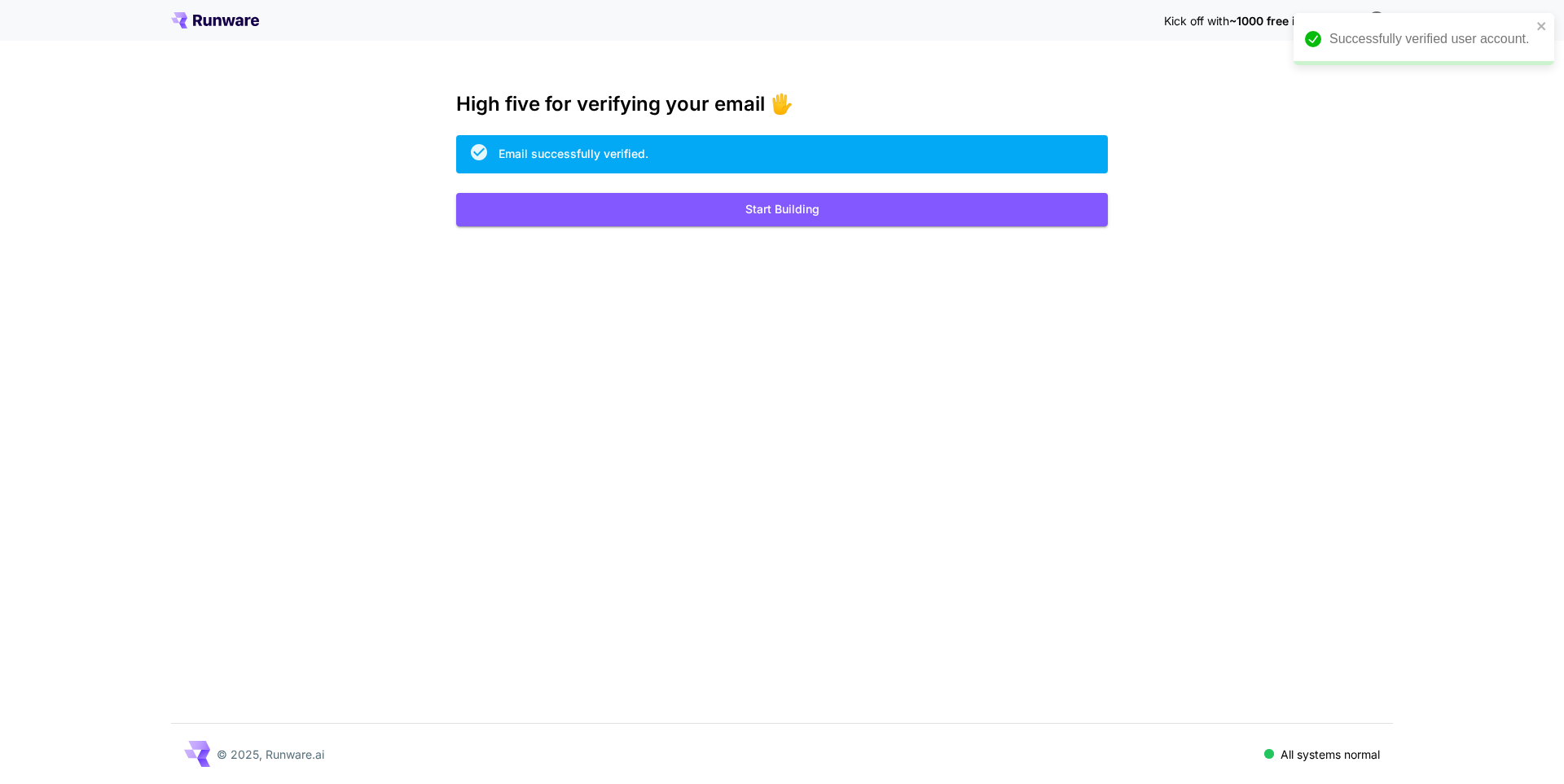 scroll, scrollTop: 0, scrollLeft: 0, axis: both 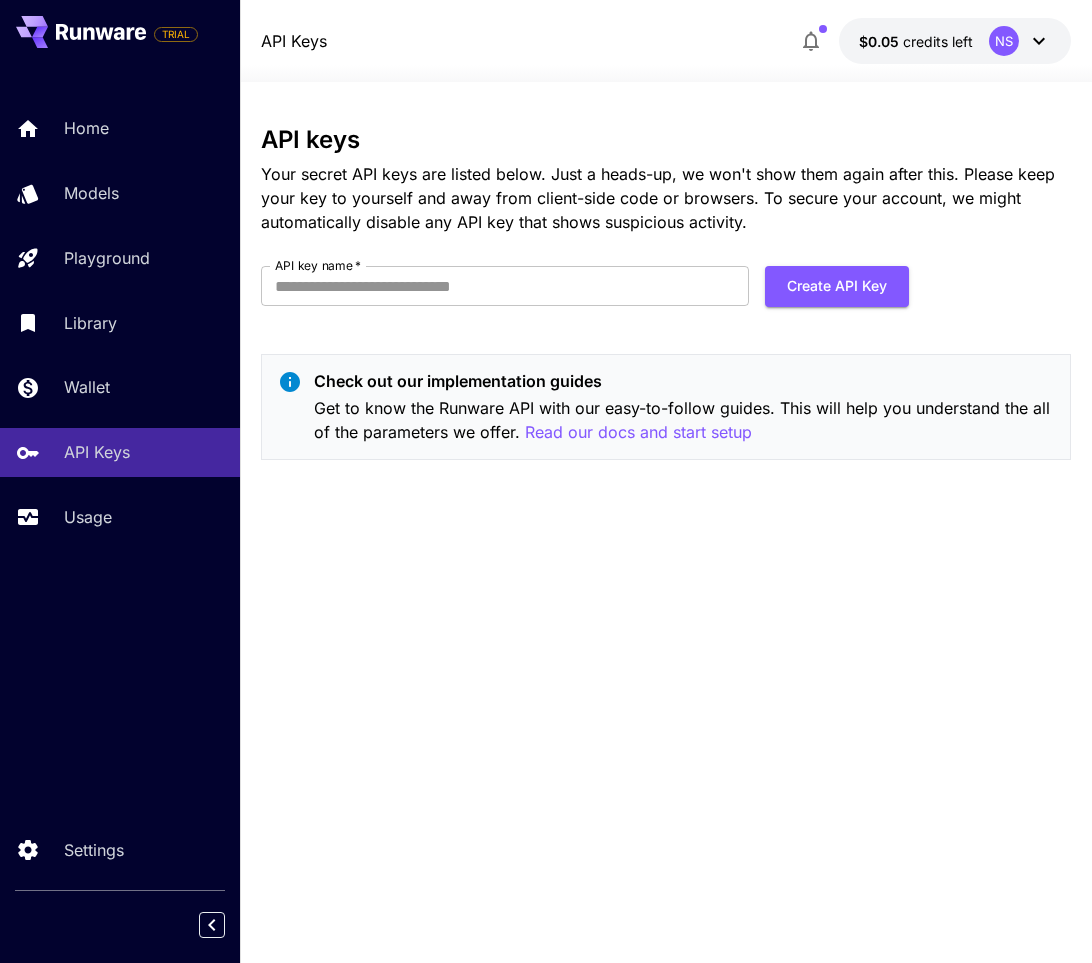 click on "API keys Your secret API keys are listed below. Just a heads-up, we won't show them again after this. Please keep your key to yourself and away from client-side code or browsers. To secure your account, we might automatically disable any API key that shows suspicious activity. API key name   * API key name   * Create API Key Check out our implementation guides Get to know the Runware API with our easy-to-follow guides. This will help you understand the all of the parameters we offer.   Read our docs and start setup" at bounding box center (665, 522) 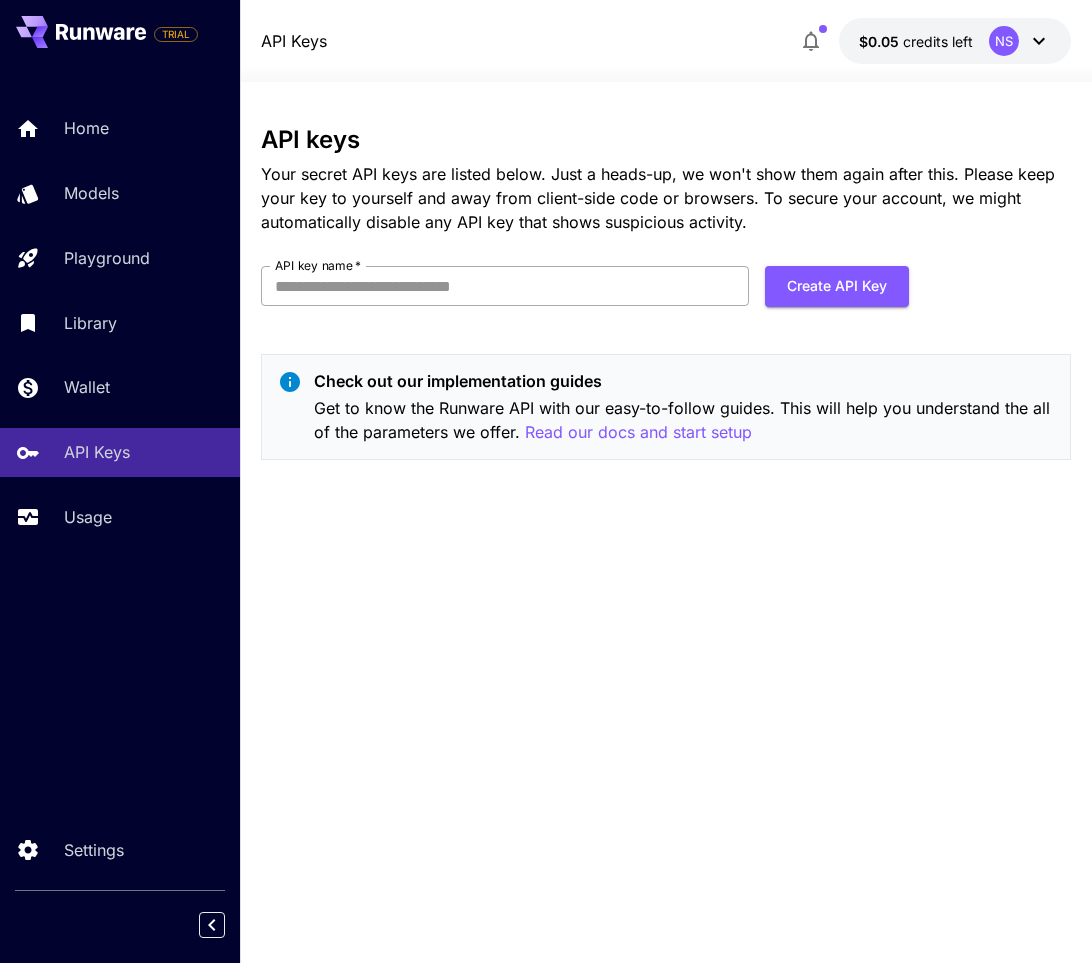 click on "API key name   *" at bounding box center [505, 286] 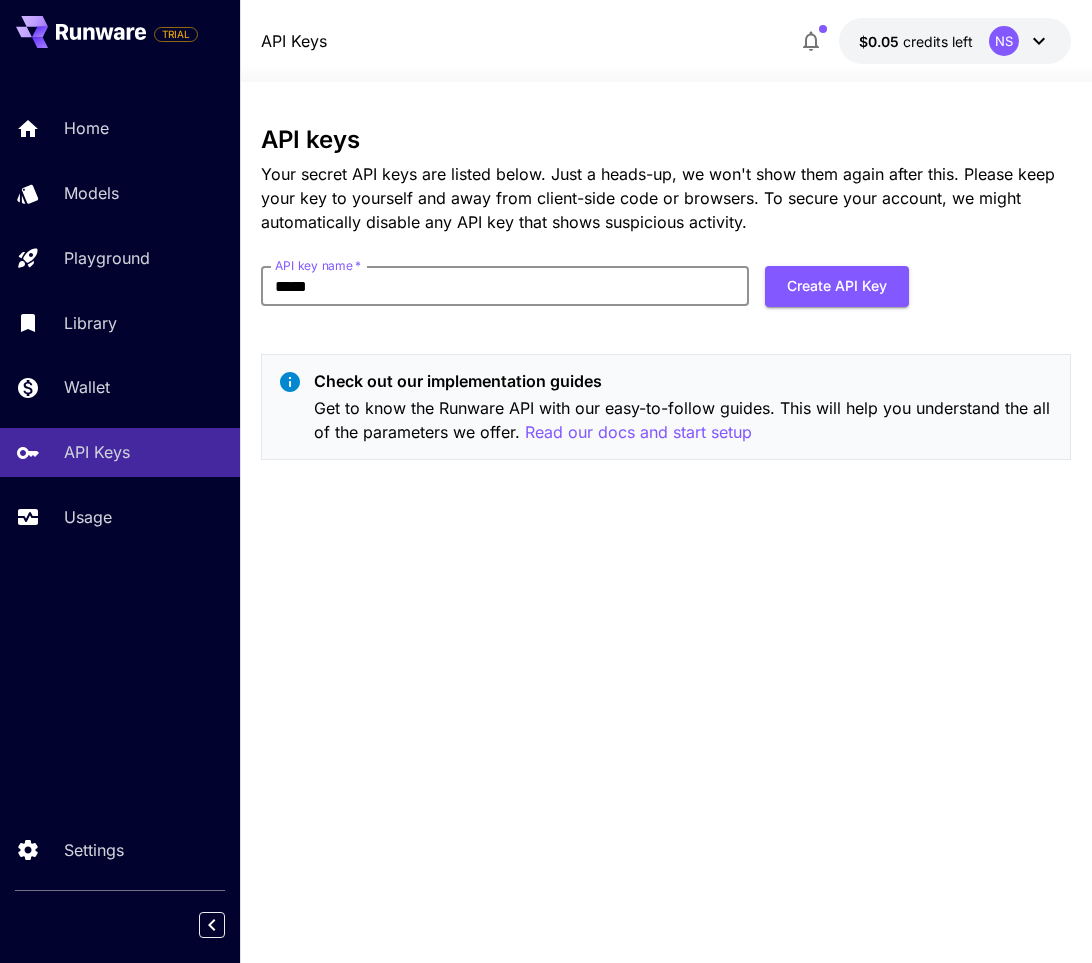 type on "*****" 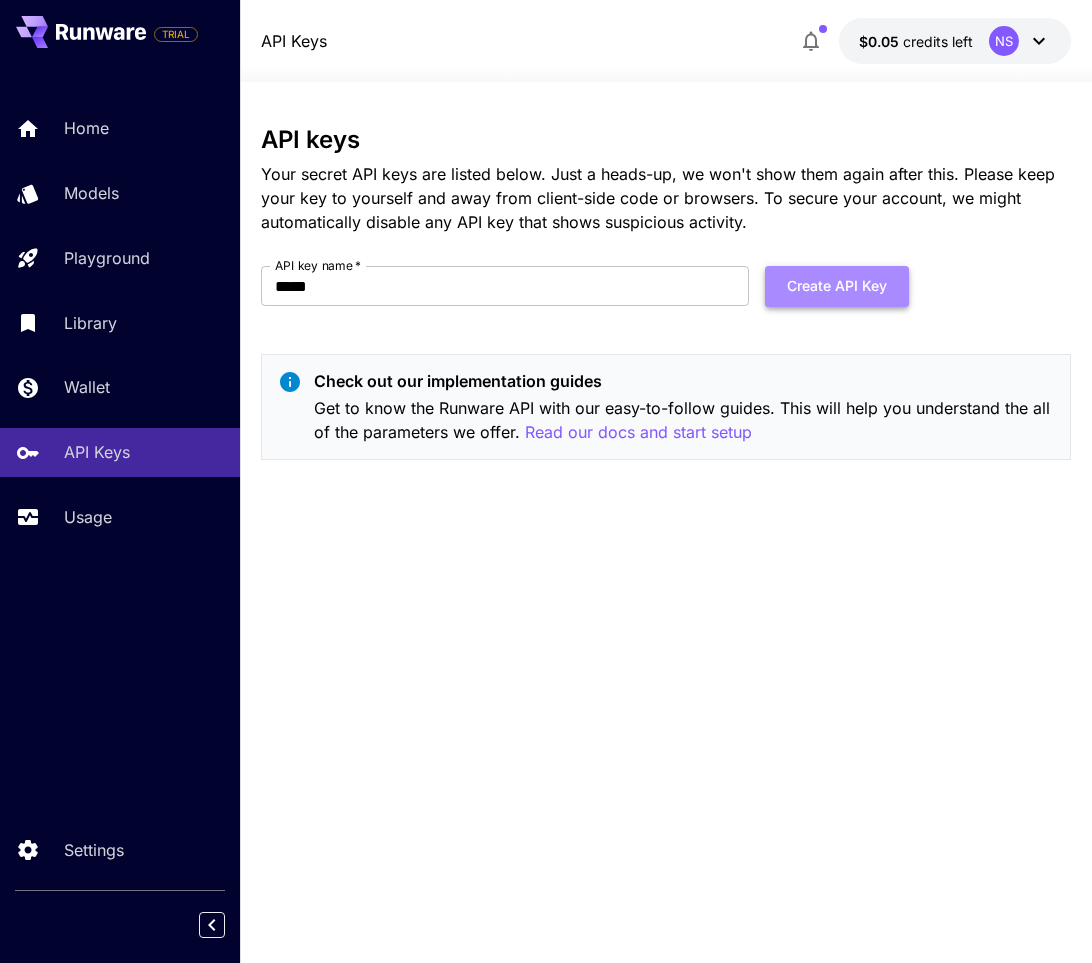 click on "Create API Key" at bounding box center [837, 286] 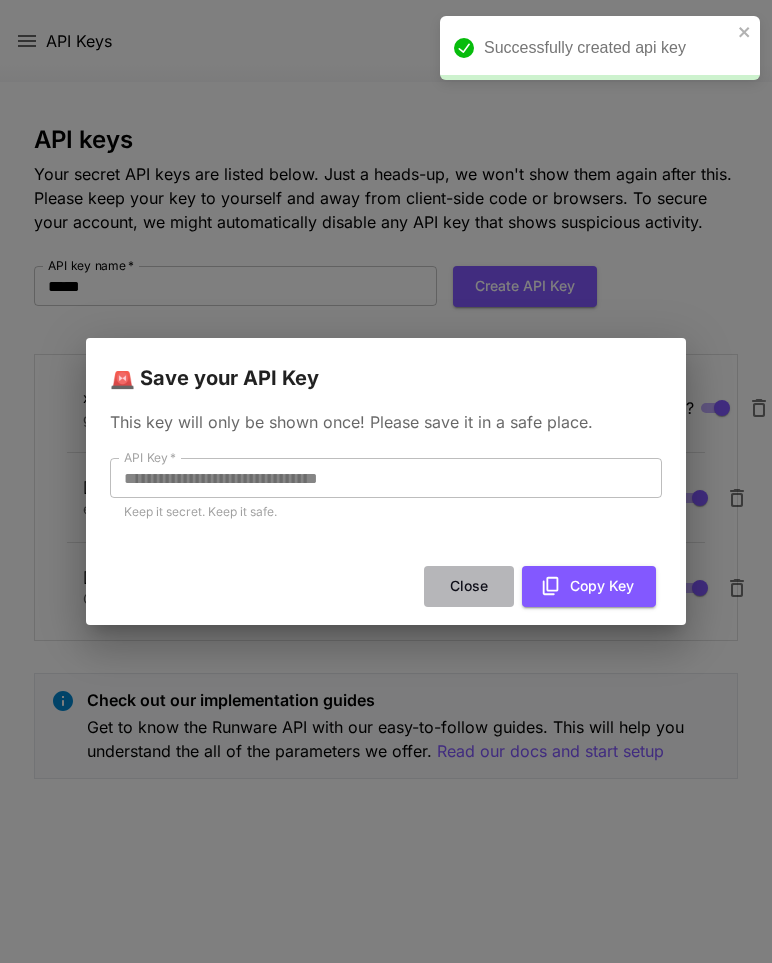 click on "Close" at bounding box center (469, 586) 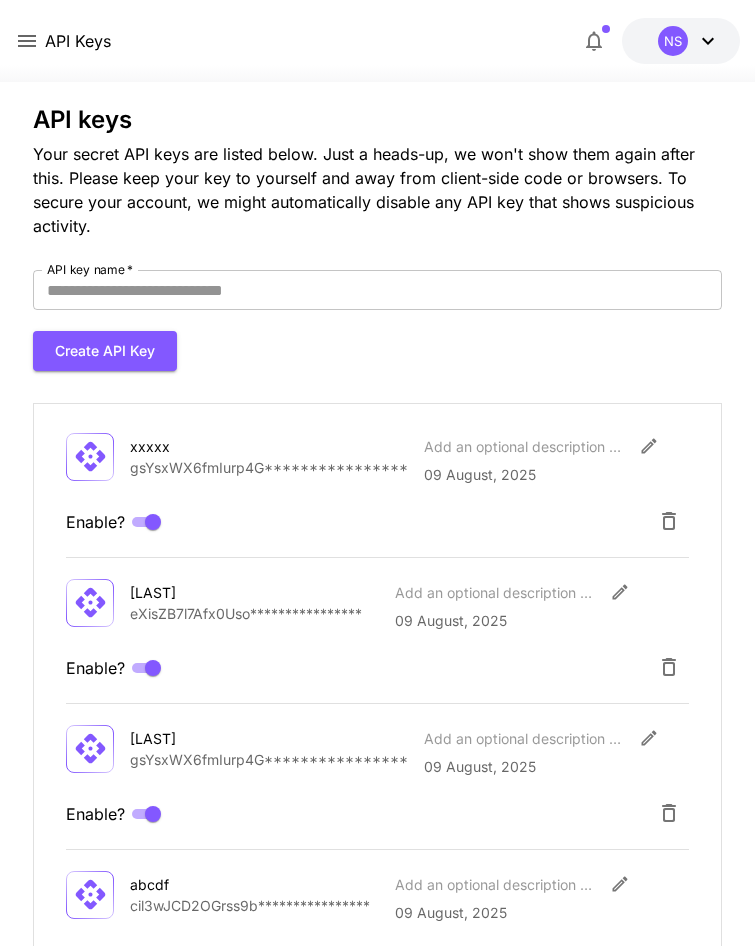 scroll, scrollTop: 0, scrollLeft: 0, axis: both 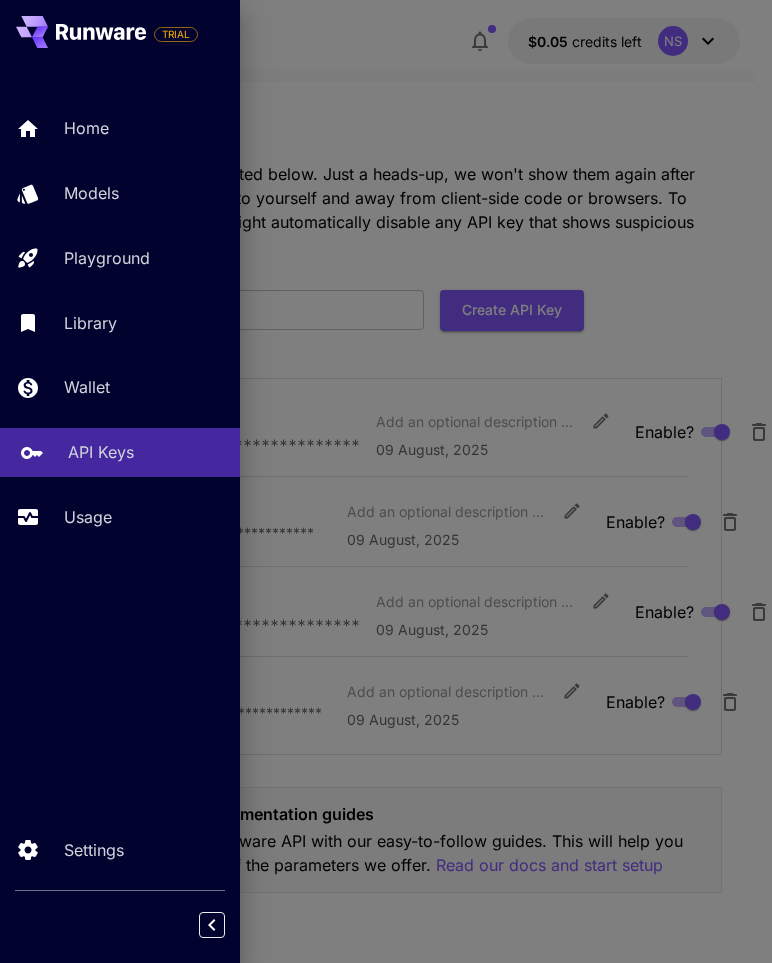 click on "API Keys" at bounding box center (101, 452) 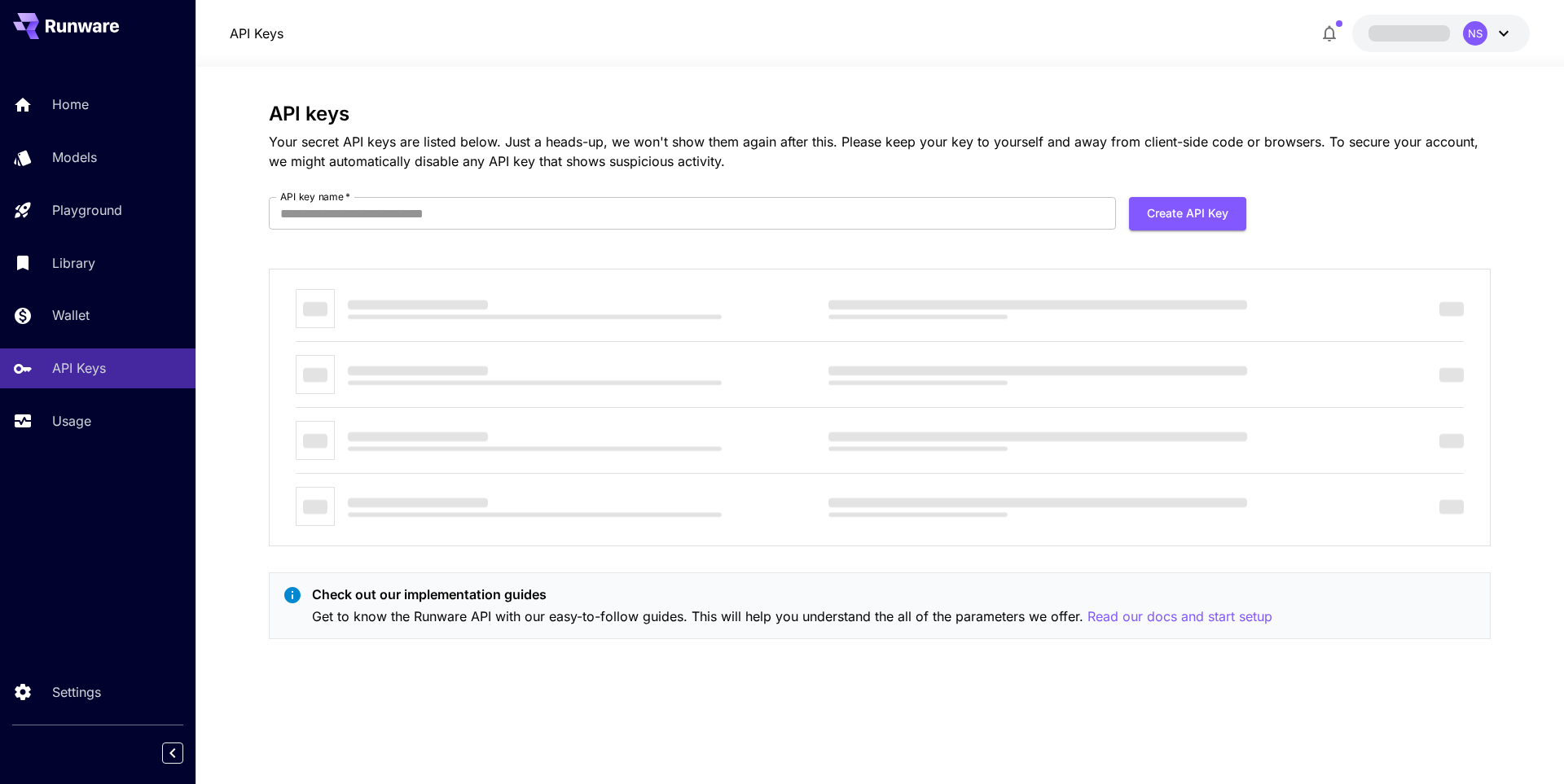 scroll, scrollTop: 0, scrollLeft: 0, axis: both 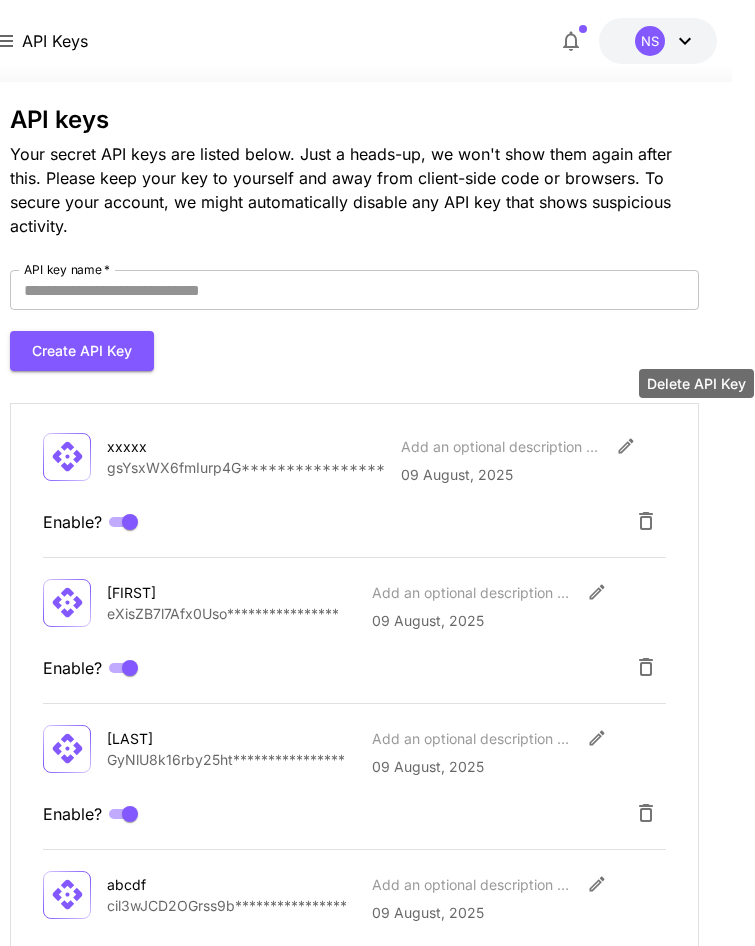 click 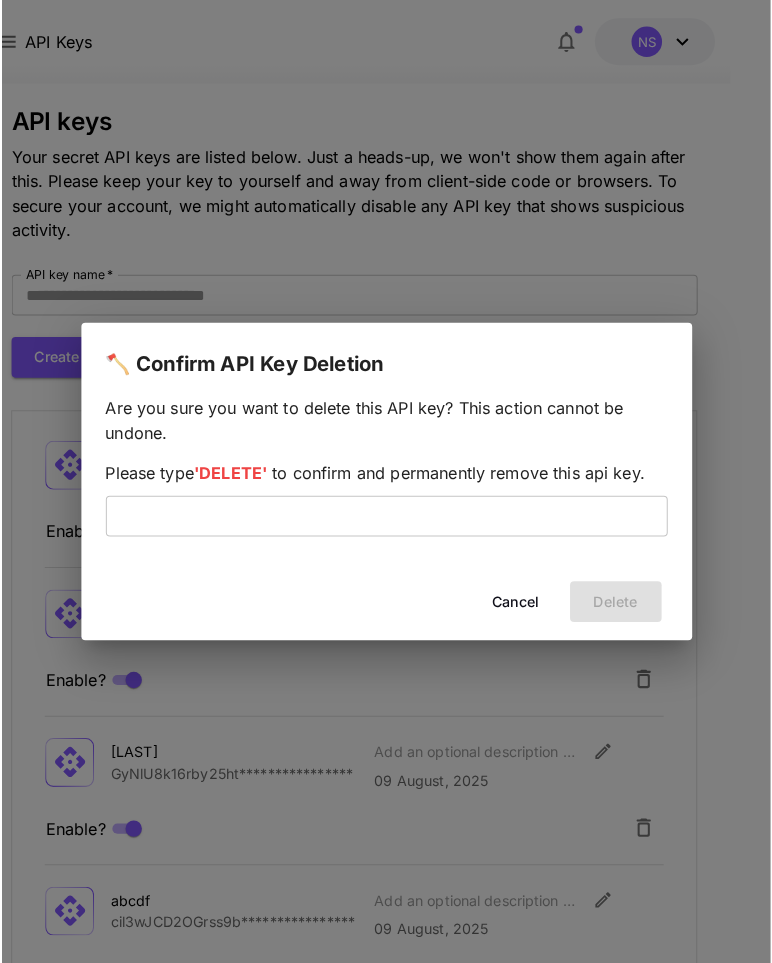 scroll, scrollTop: 0, scrollLeft: 6, axis: horizontal 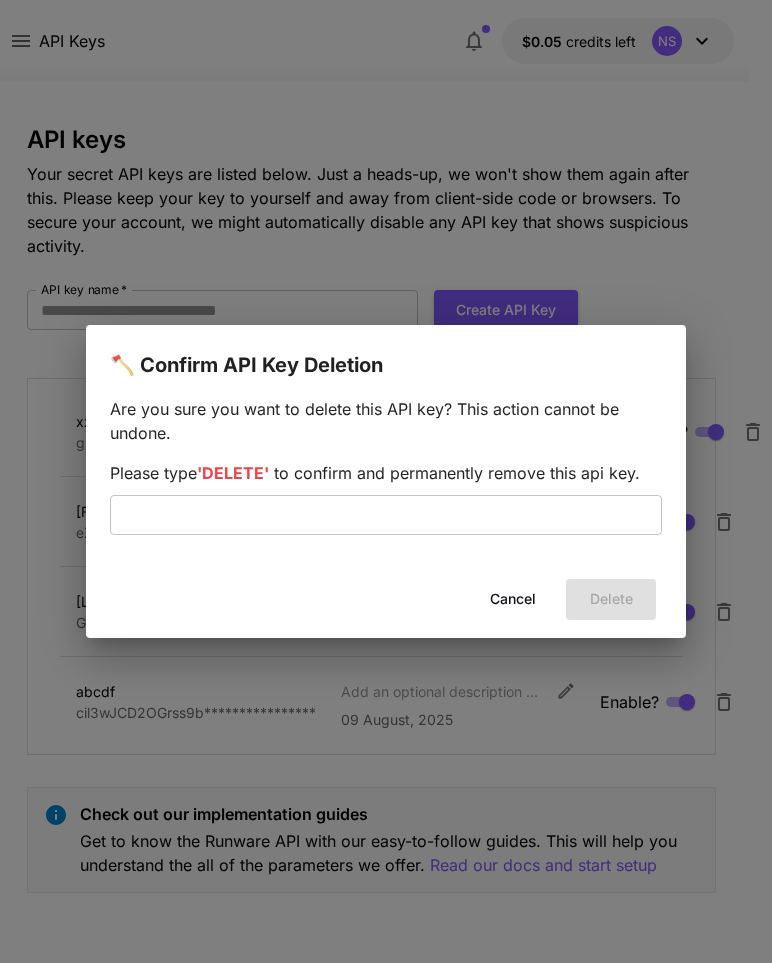 click on "'DELETE'" at bounding box center (233, 473) 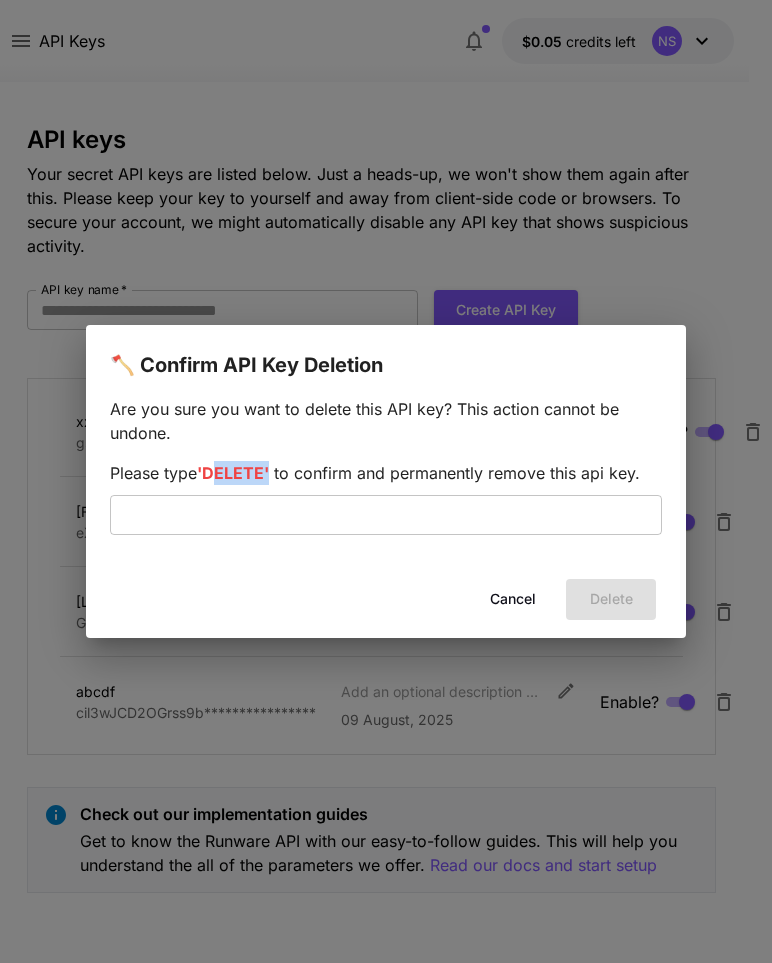 click on "'DELETE'" at bounding box center [233, 473] 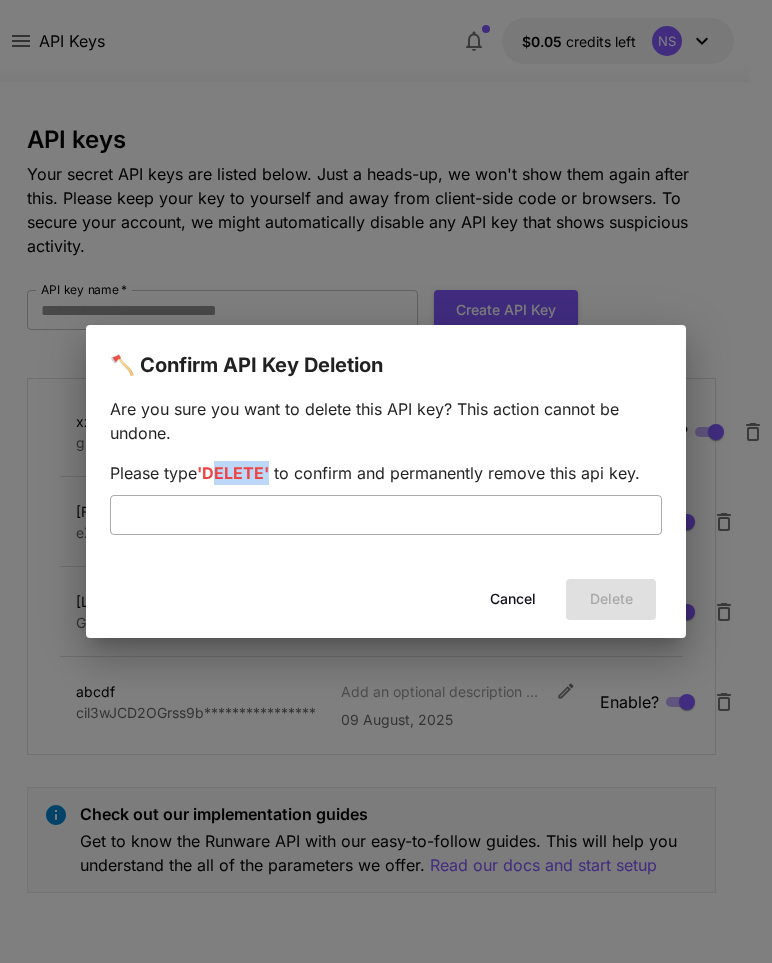 copy on "DELETE" 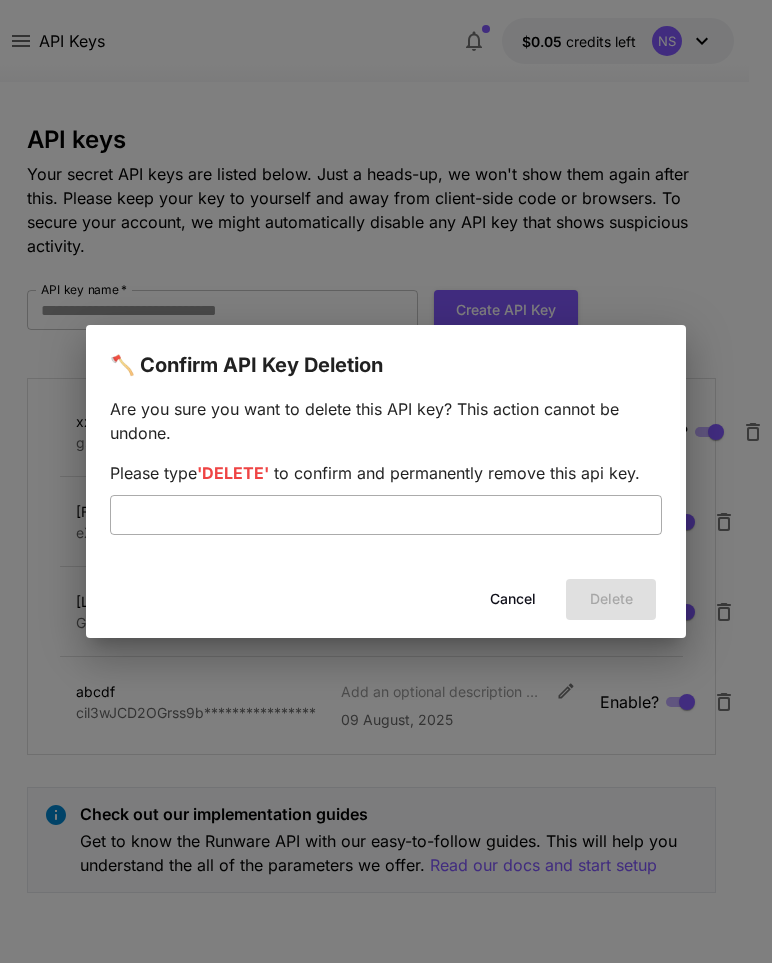click at bounding box center (386, 515) 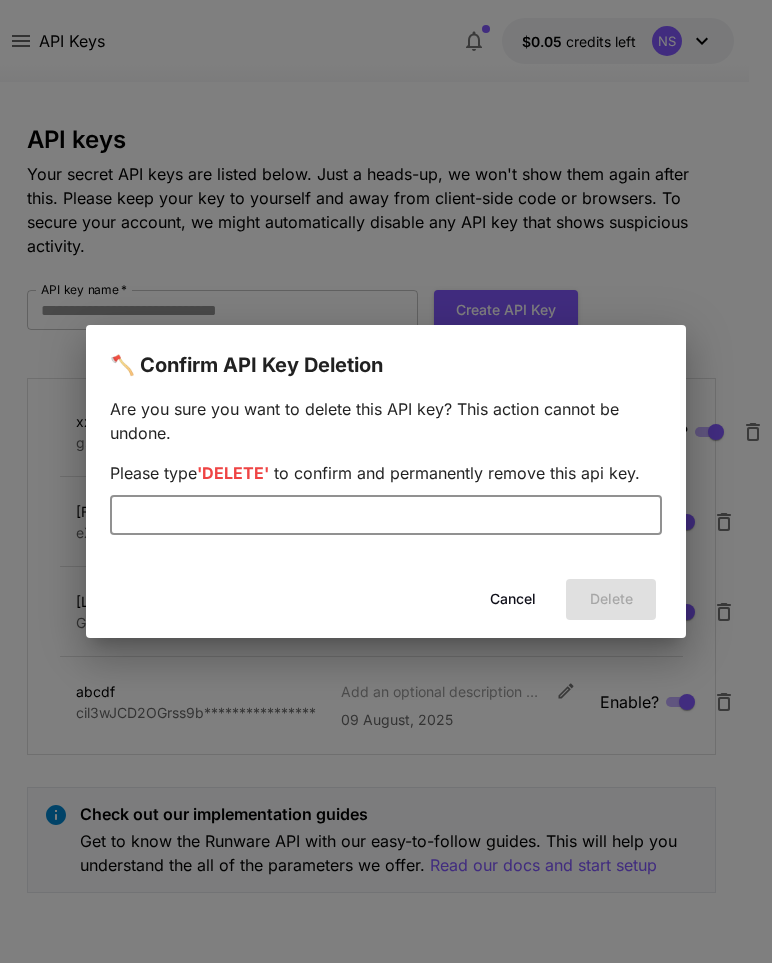 paste on "******" 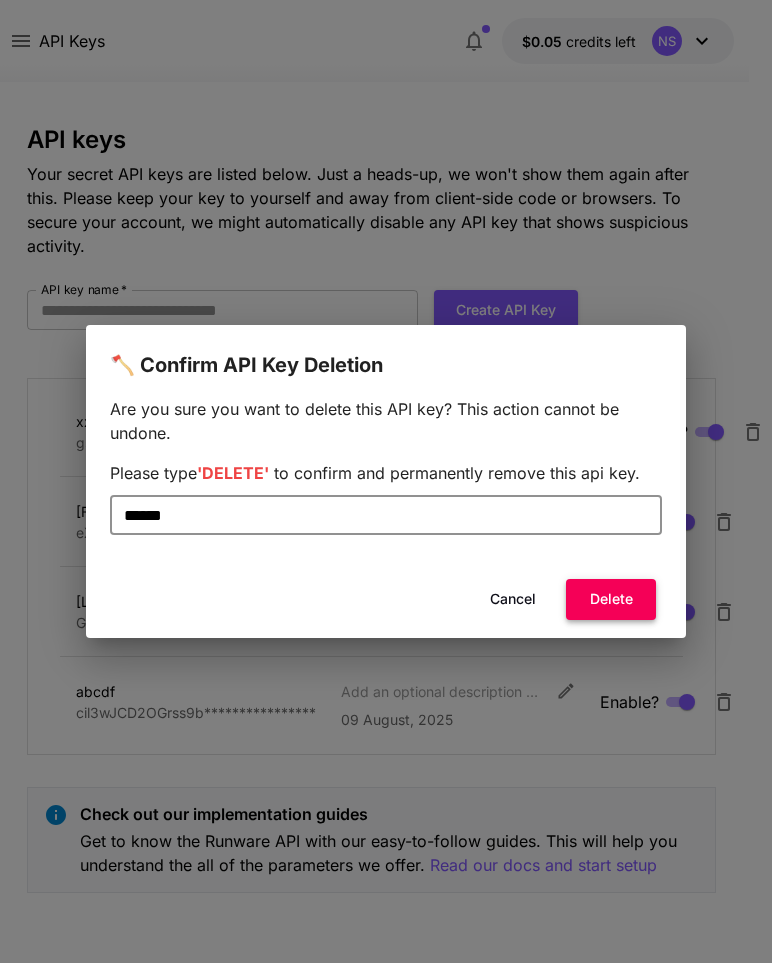 type on "******" 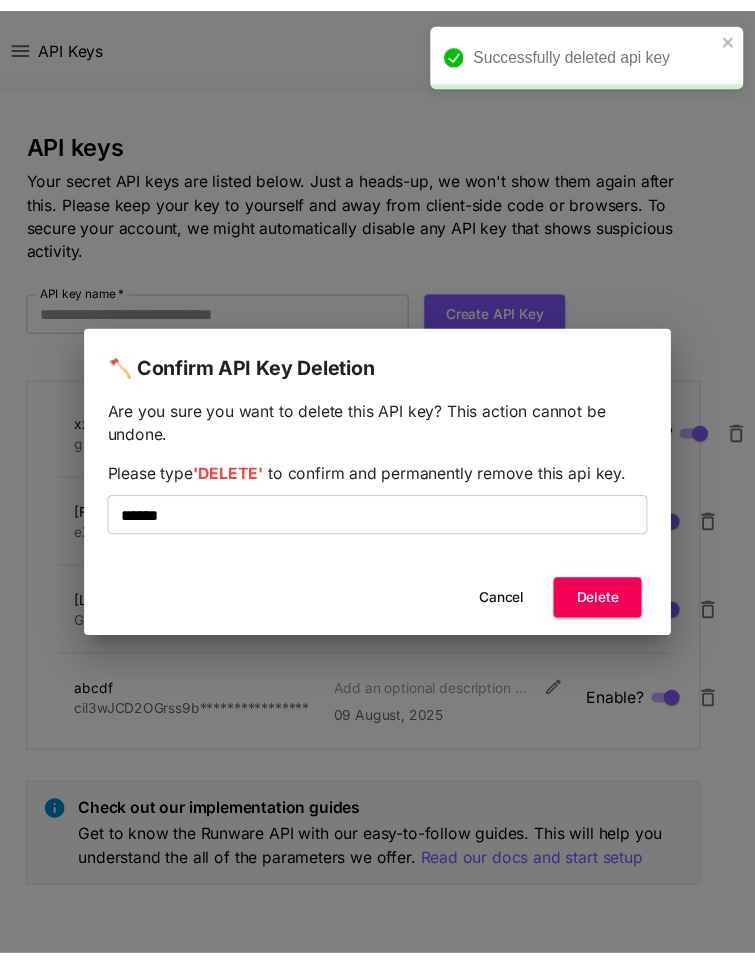 scroll, scrollTop: 0, scrollLeft: 0, axis: both 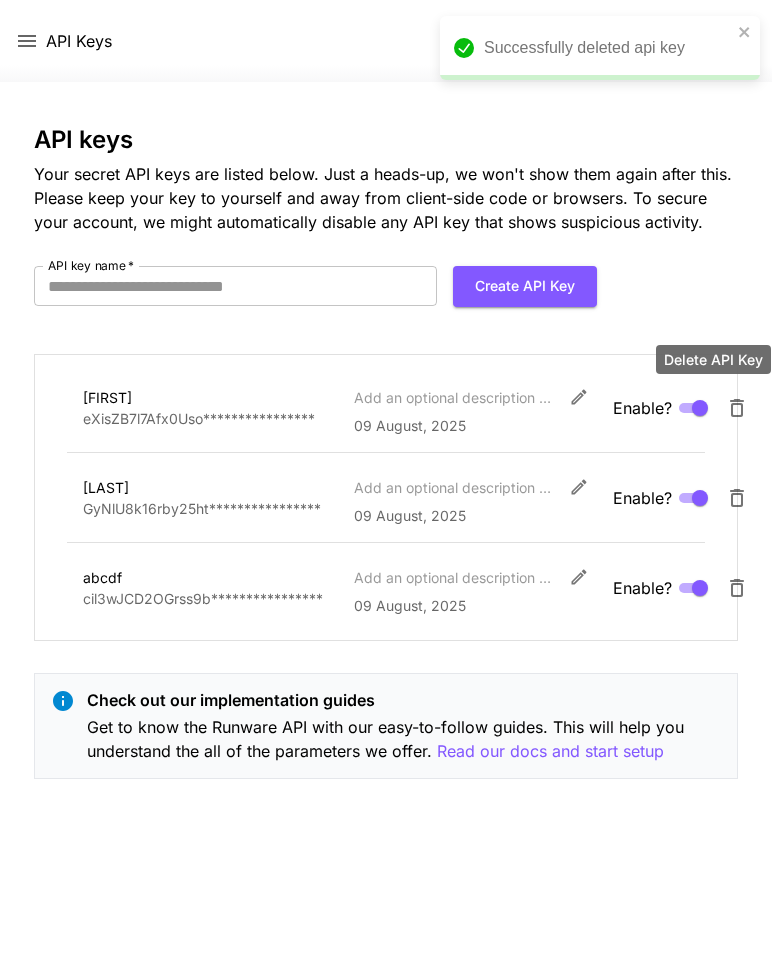 click 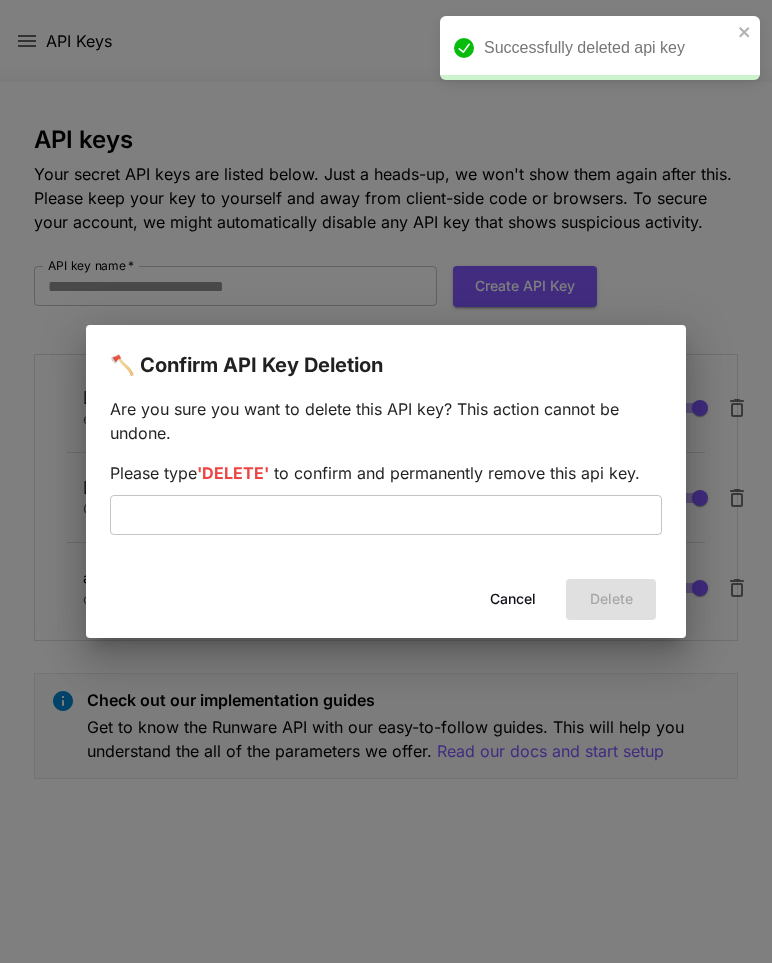 drag, startPoint x: 302, startPoint y: 518, endPoint x: 393, endPoint y: 556, distance: 98.61542 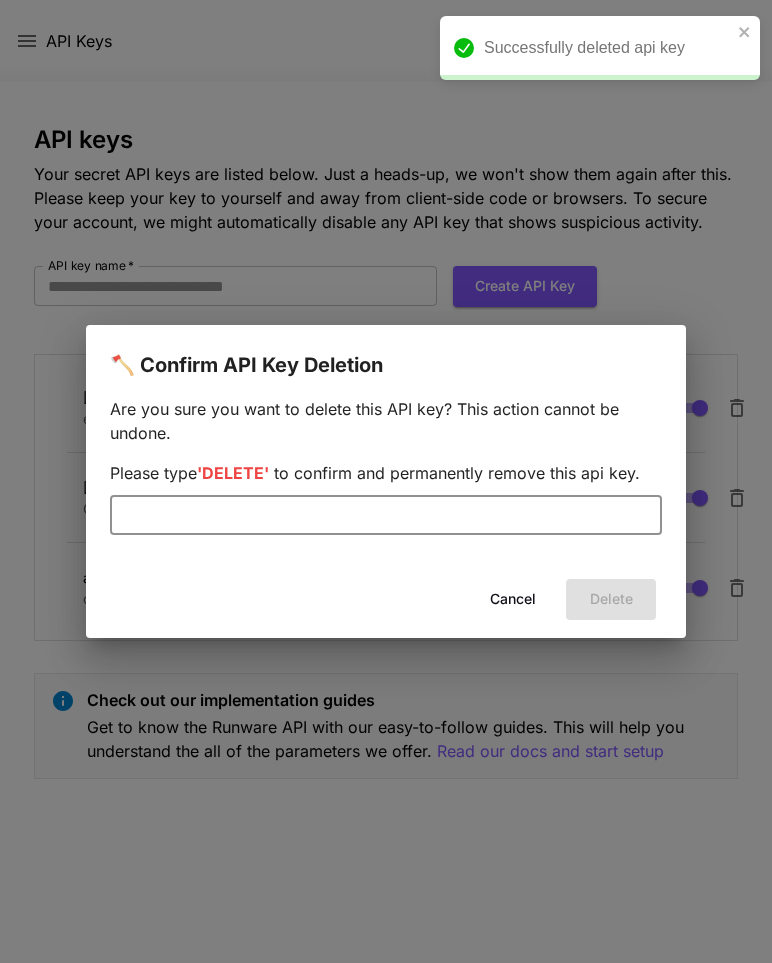 paste on "******" 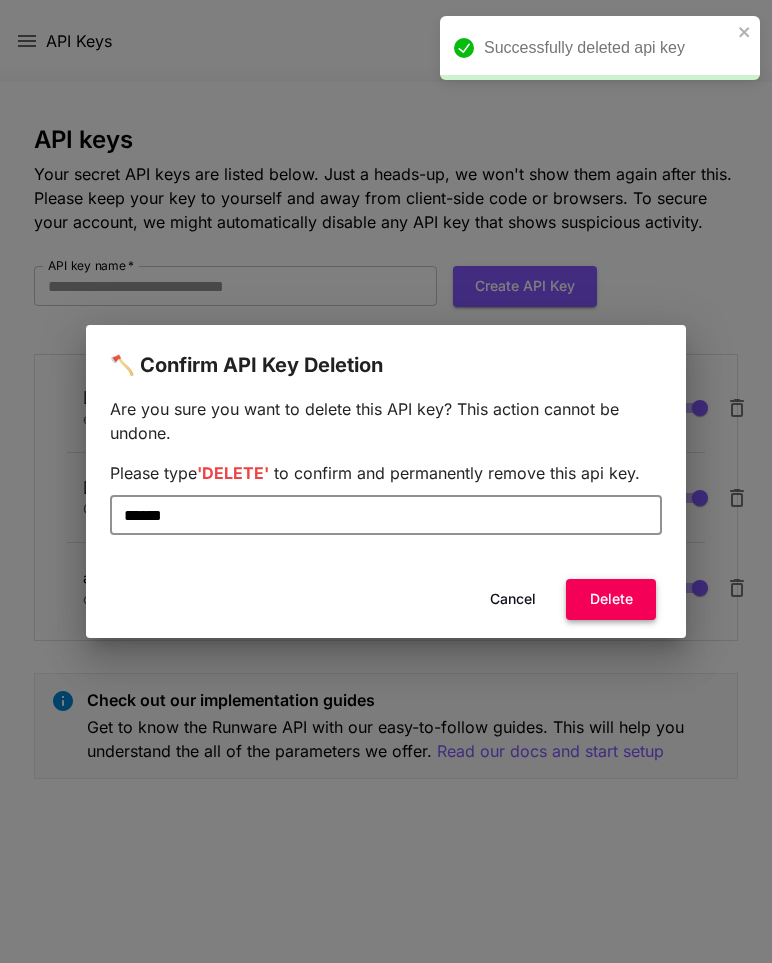 type on "******" 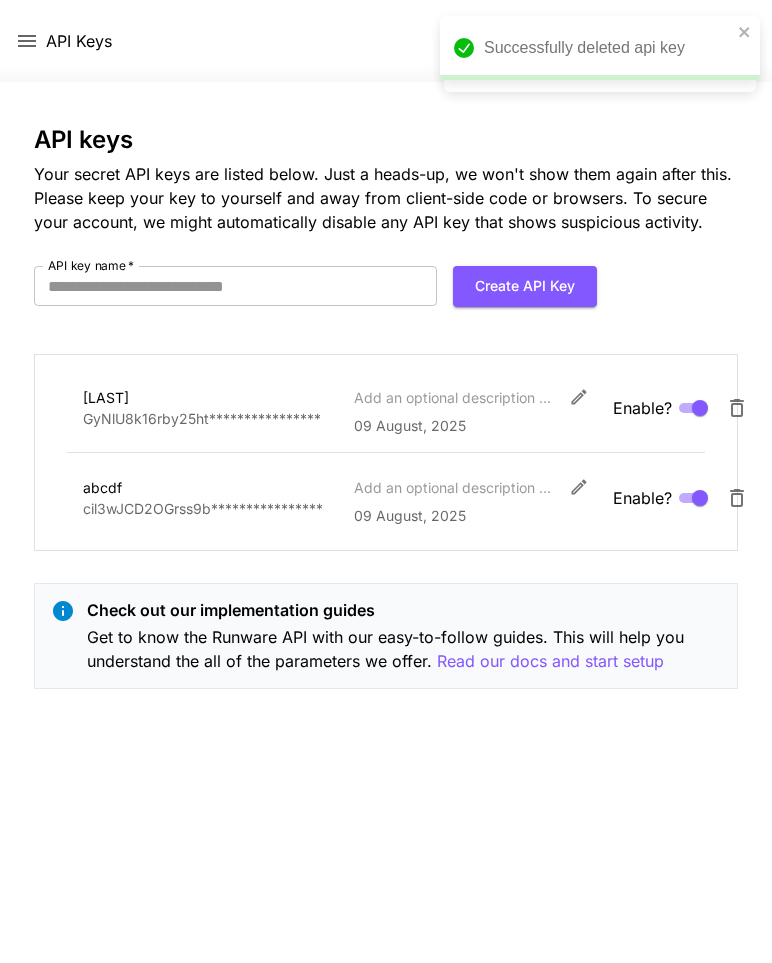 click 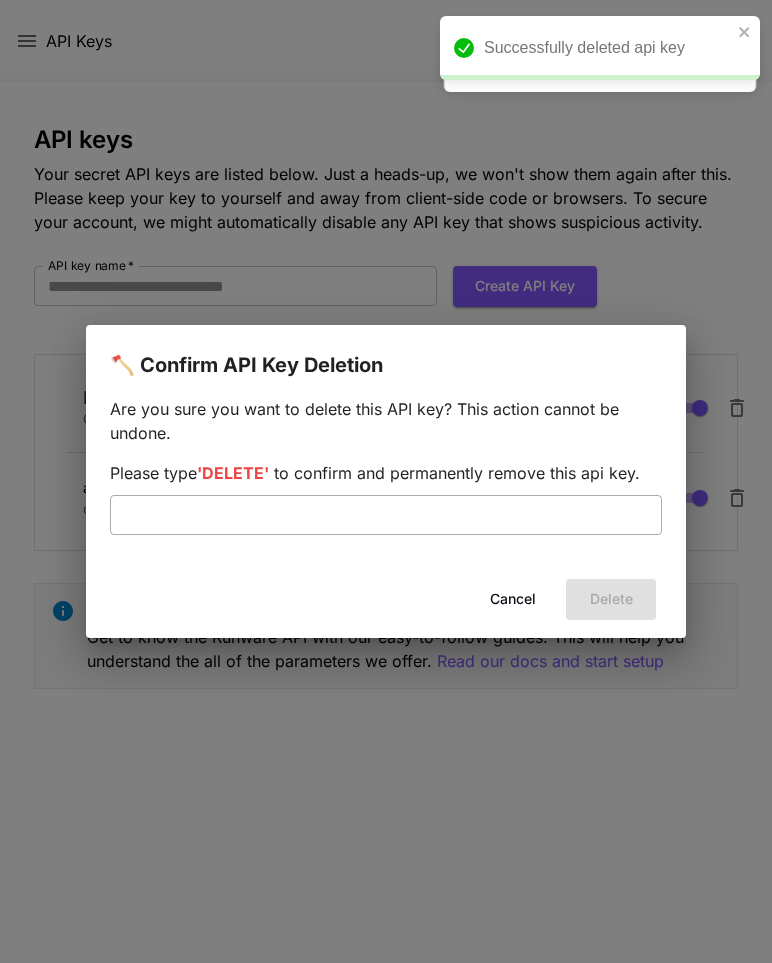 click at bounding box center (386, 515) 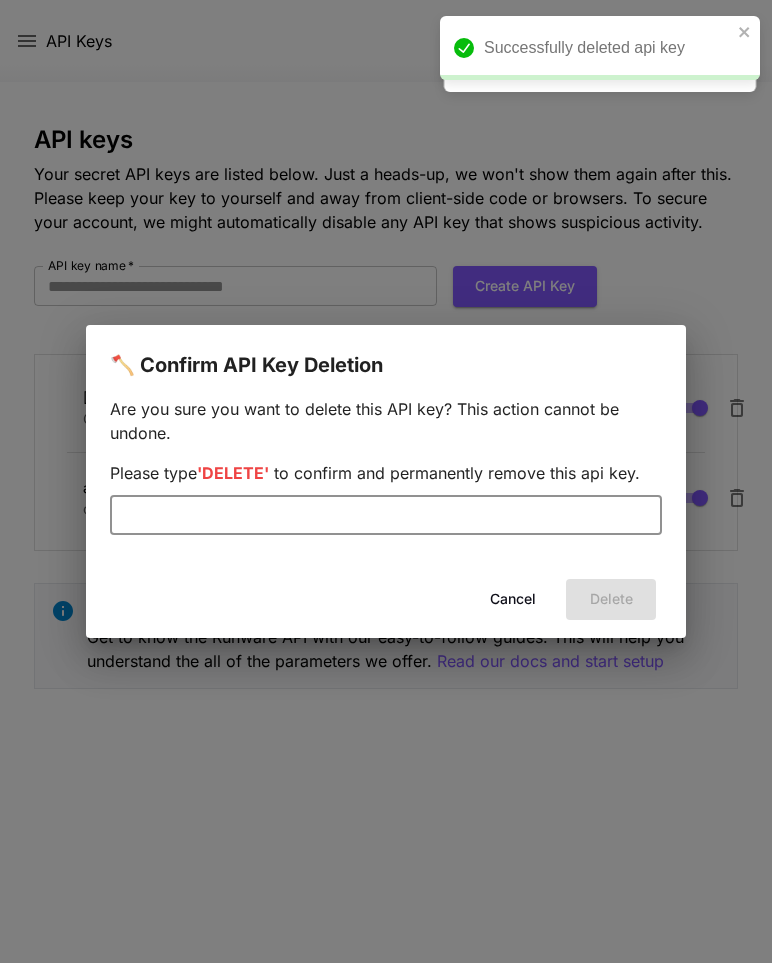paste on "******" 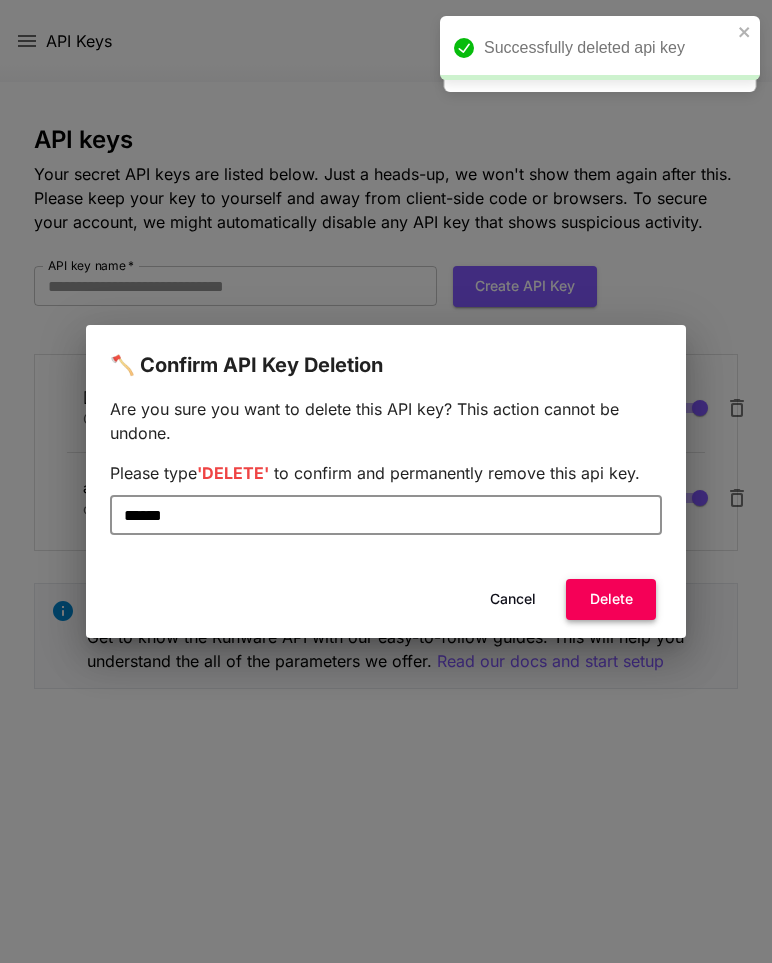 type on "******" 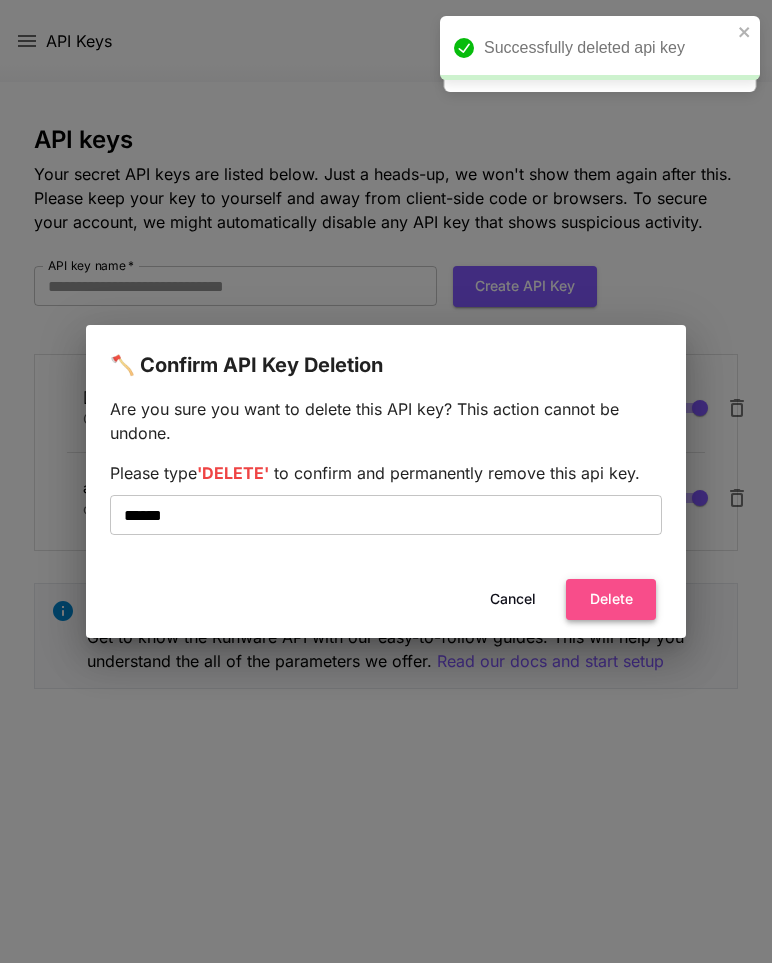click on "Delete" at bounding box center [611, 599] 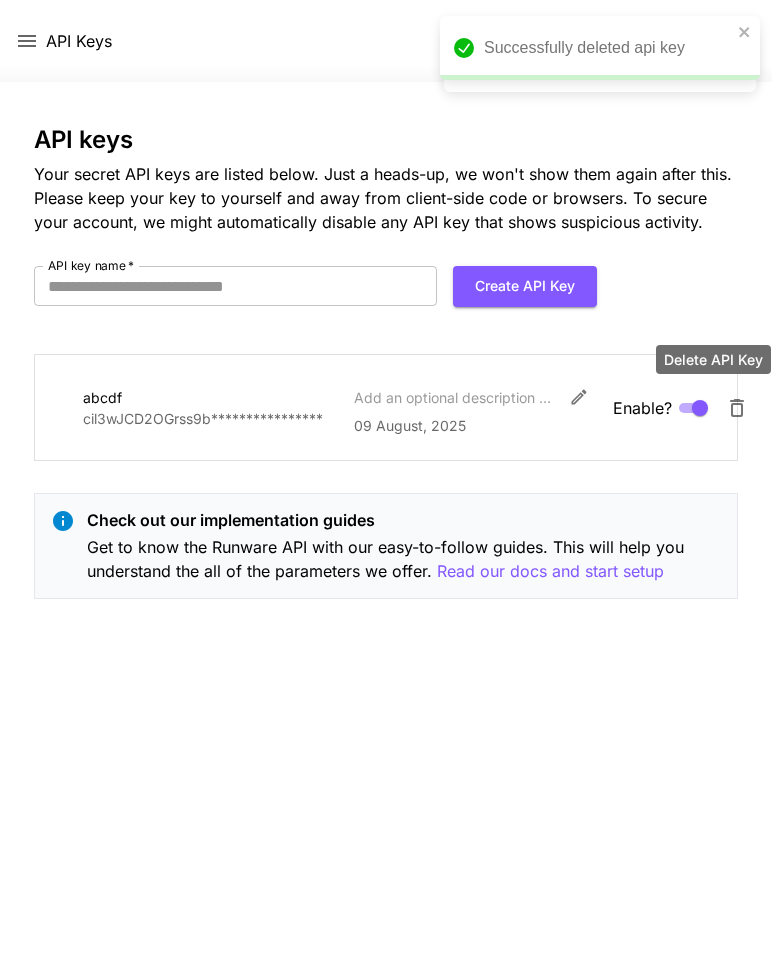 click 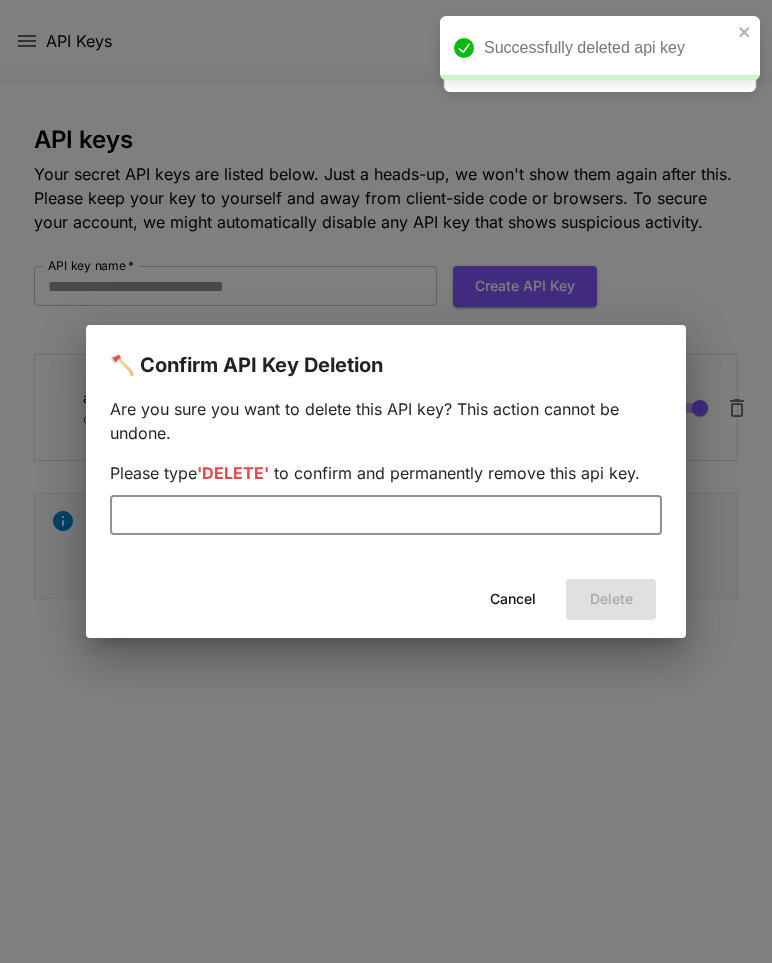 click at bounding box center (386, 515) 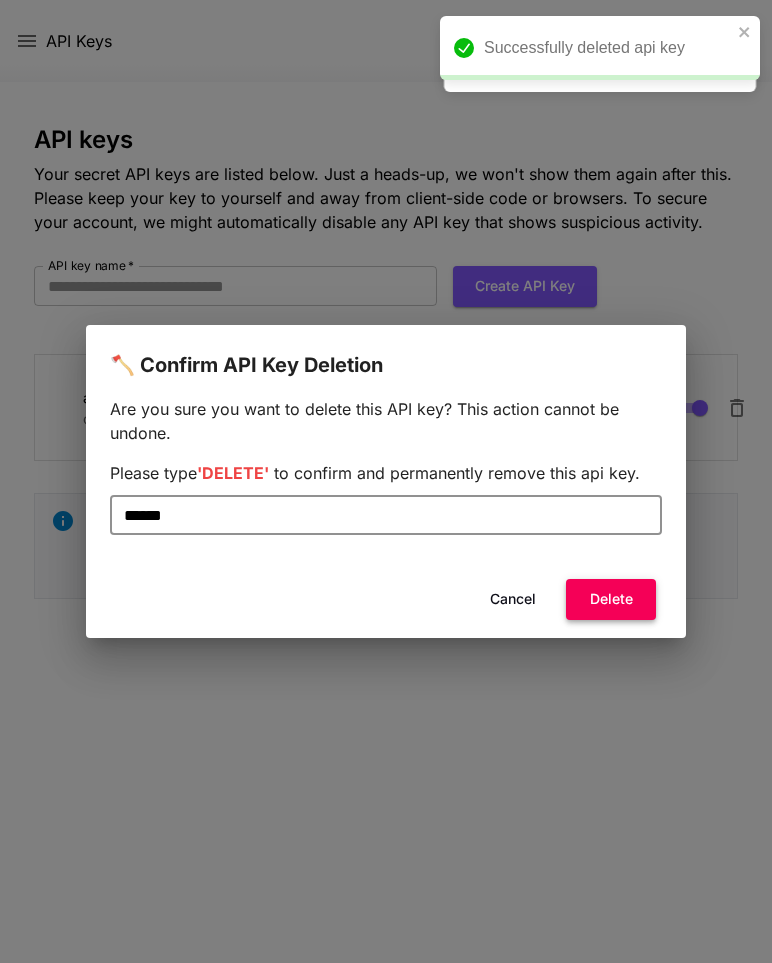 type on "******" 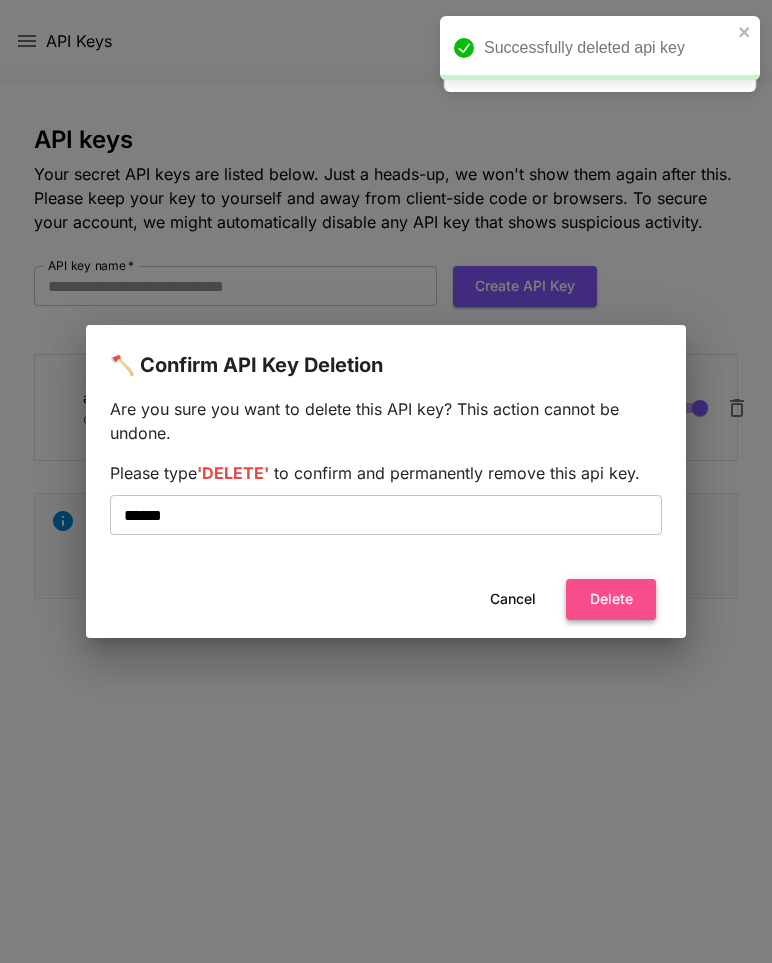click on "Delete" at bounding box center (611, 599) 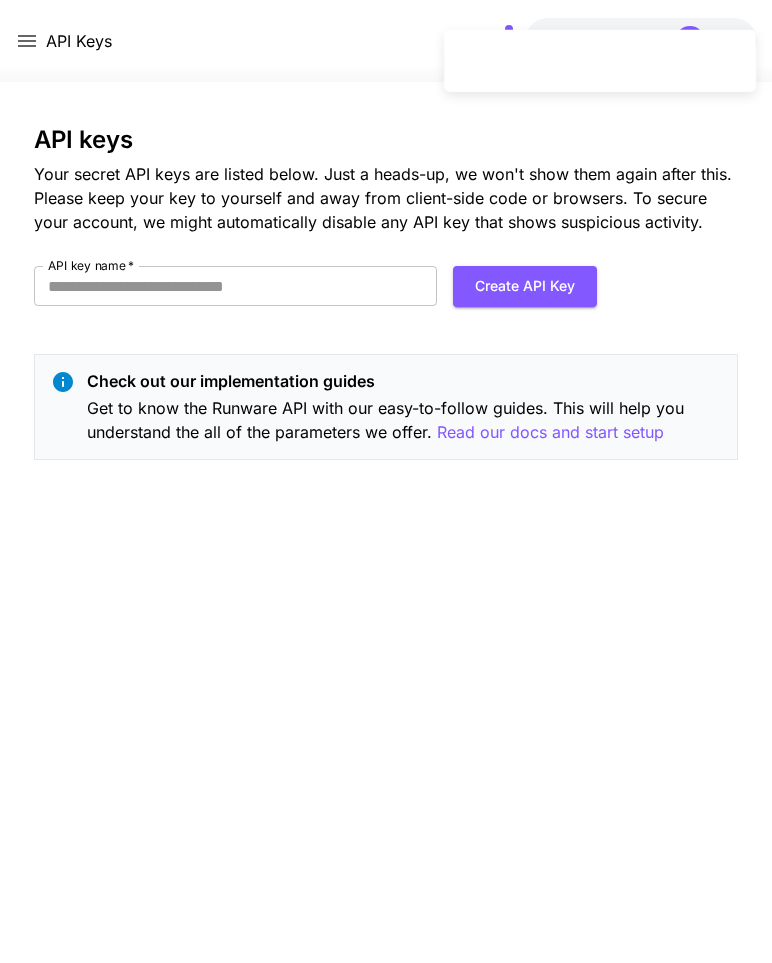 drag, startPoint x: 501, startPoint y: 435, endPoint x: 430, endPoint y: 465, distance: 77.07788 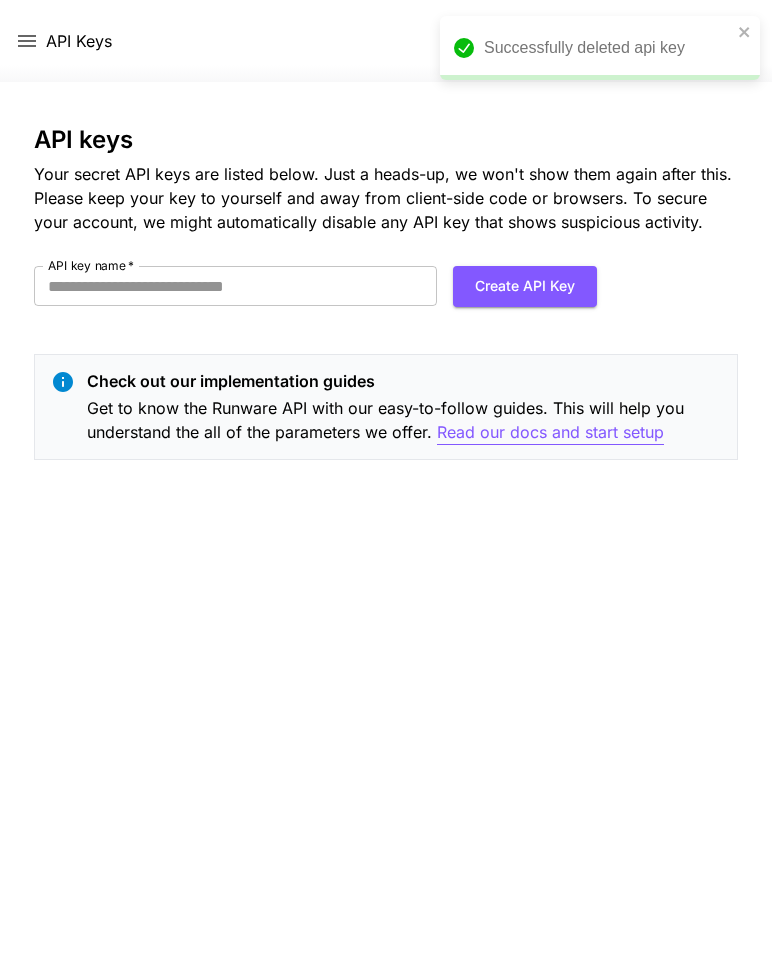 click on "Read our docs and start setup" at bounding box center (550, 432) 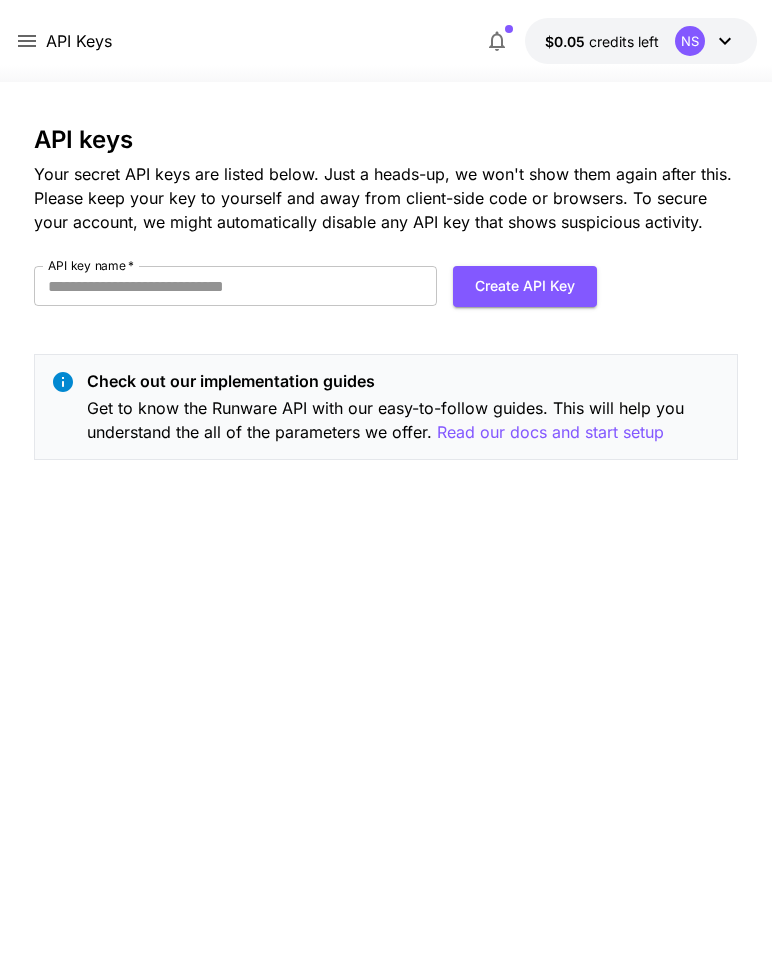 click on "API keys Your secret API keys are listed below. Just a heads-up, we won't show them again after this. Please keep your key to yourself and away from client-side code or browsers. To secure your account, we might automatically disable any API key that shows suspicious activity. API key name   * API key name   * Create API Key Check out our implementation guides Get to know the Runware API with our easy-to-follow guides. This will help you understand the all of the parameters we offer.   Read our docs and start setup" at bounding box center (386, 522) 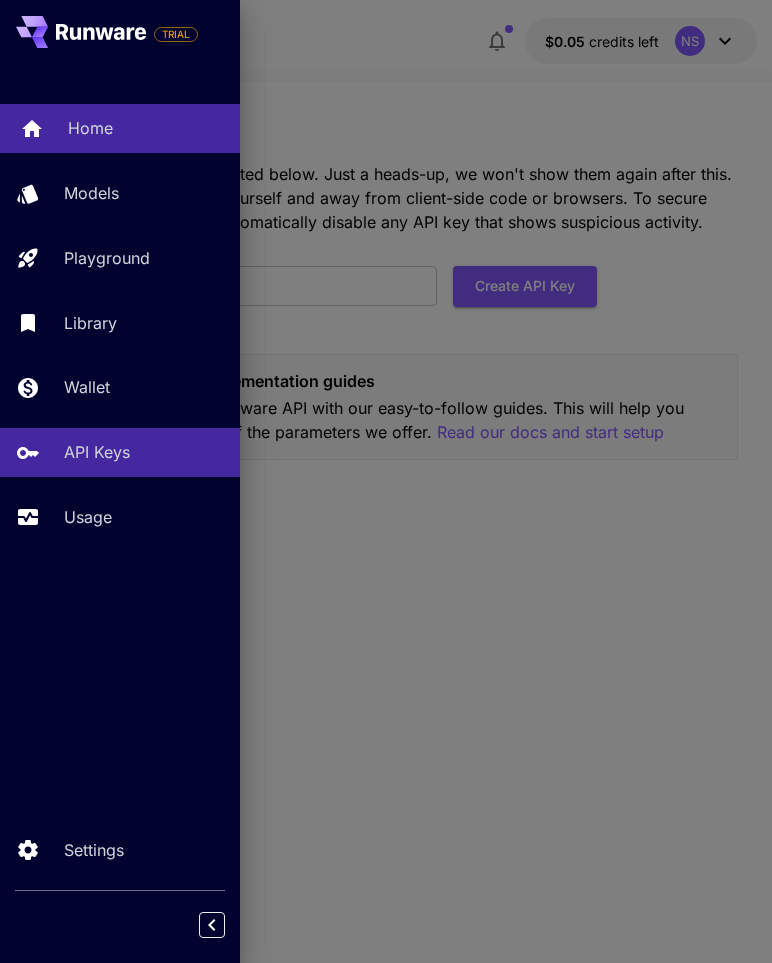 click on "Home" at bounding box center [90, 128] 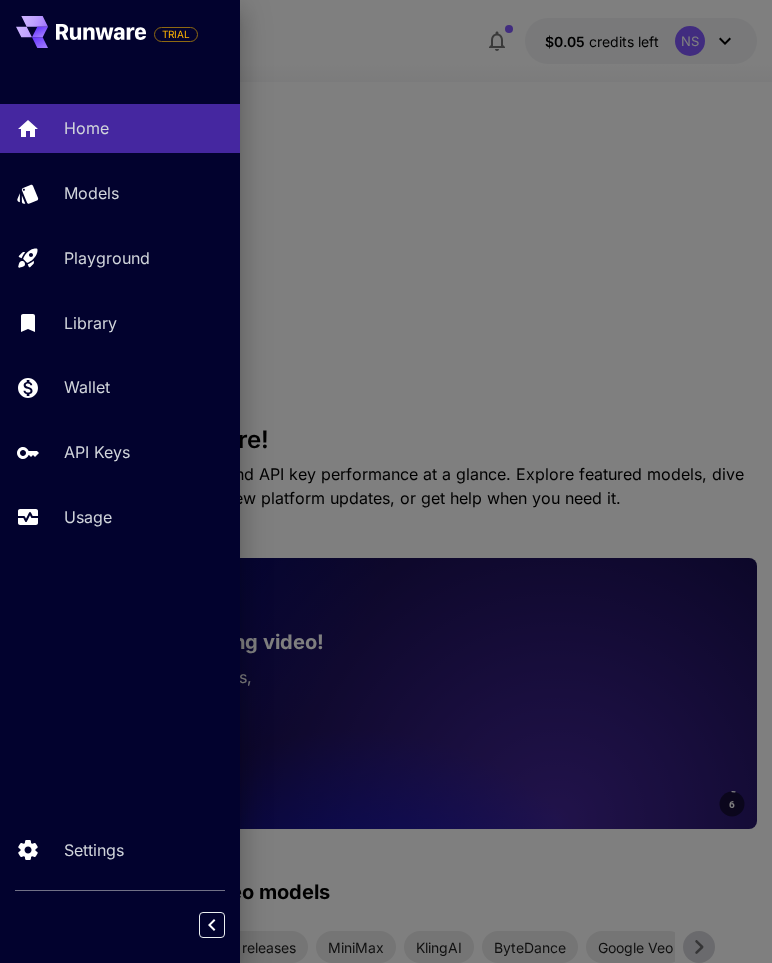 click at bounding box center [386, 481] 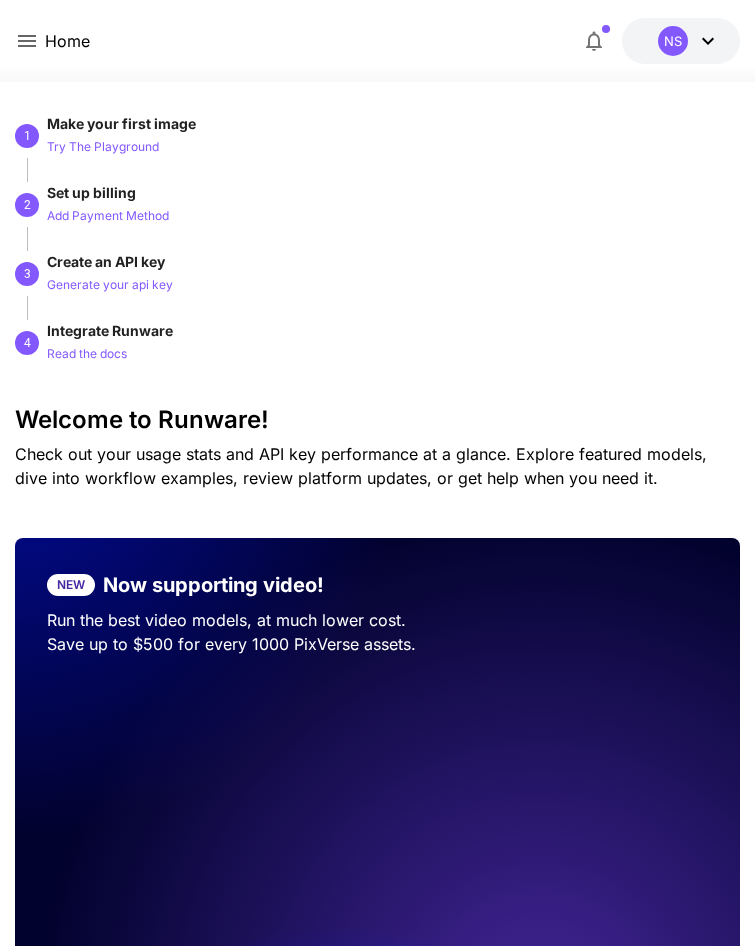 click 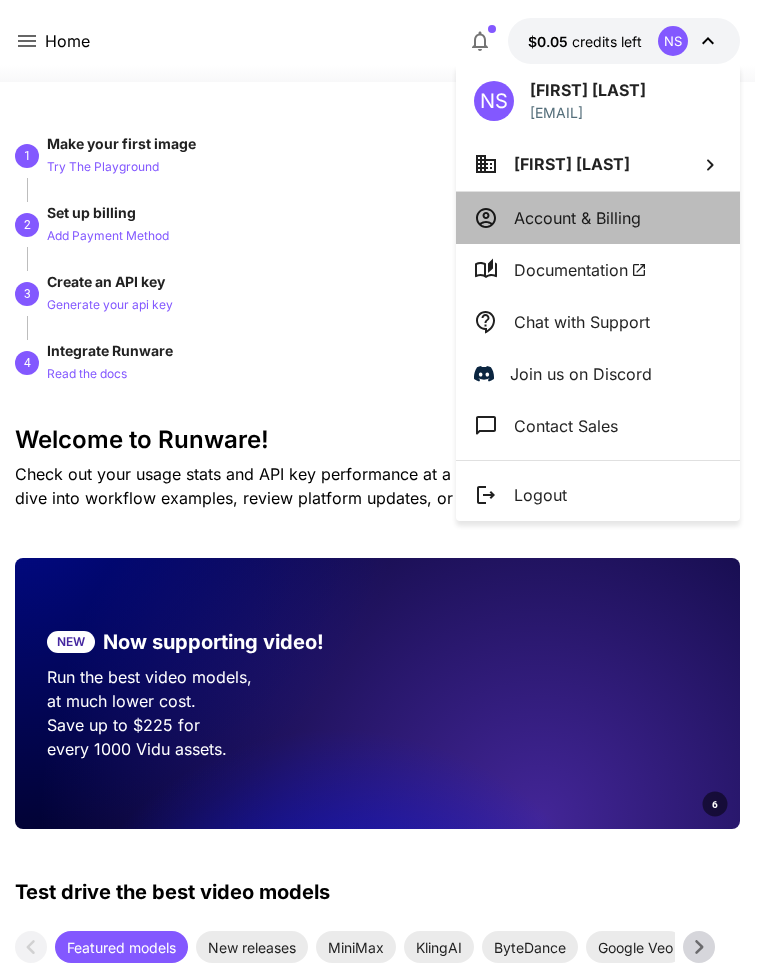 click on "Account & Billing" at bounding box center [577, 218] 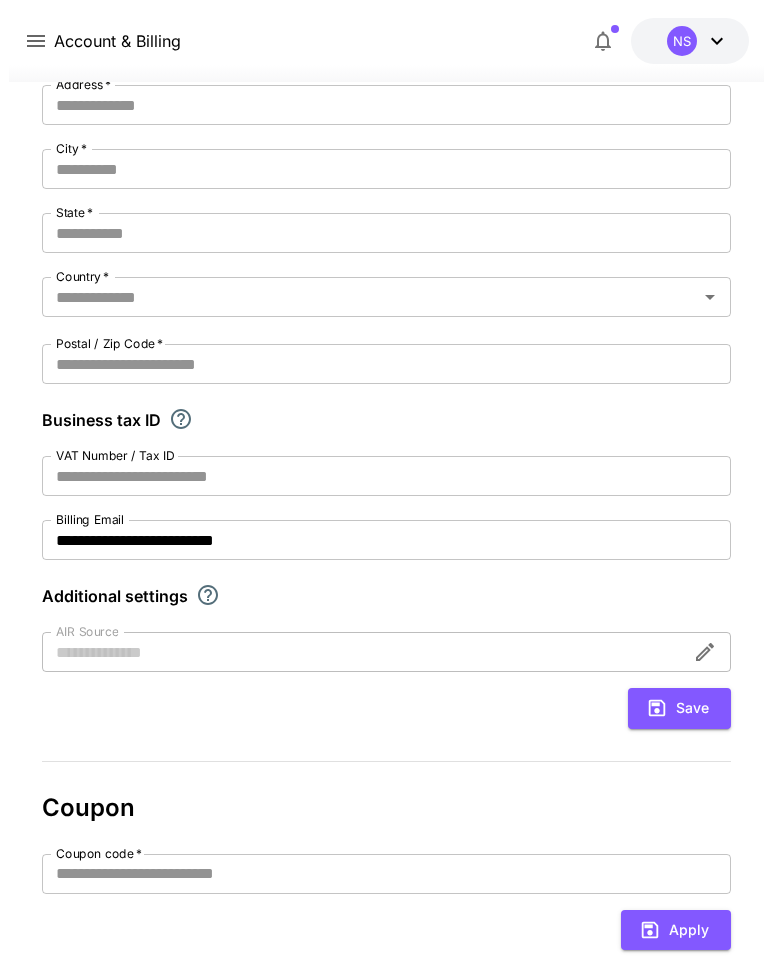 scroll, scrollTop: 0, scrollLeft: 0, axis: both 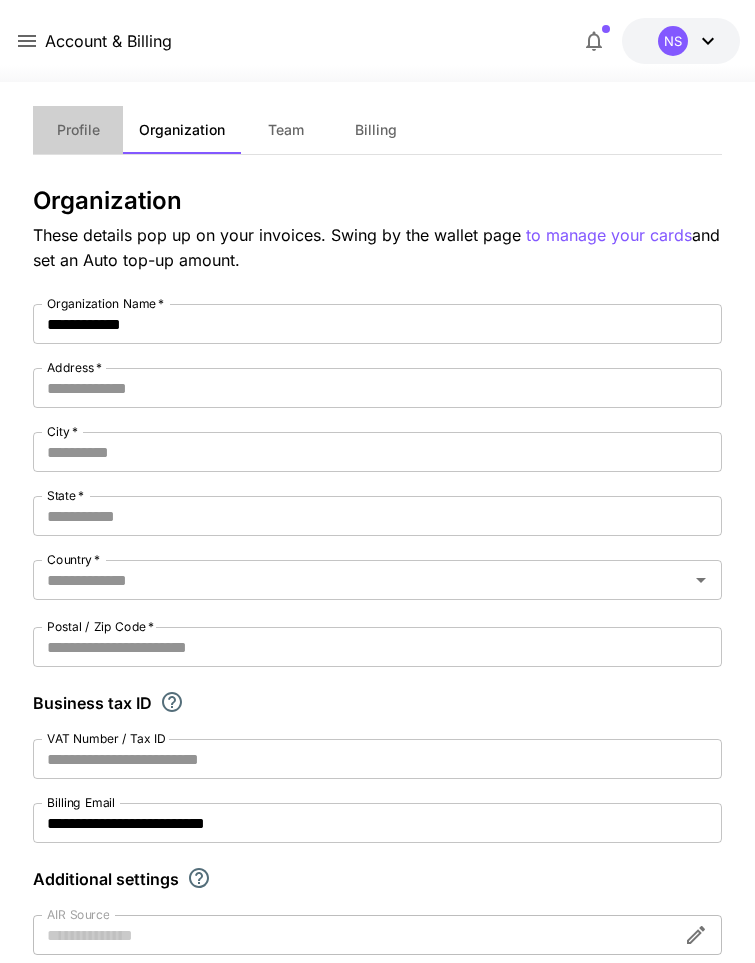 click on "Profile" at bounding box center (78, 130) 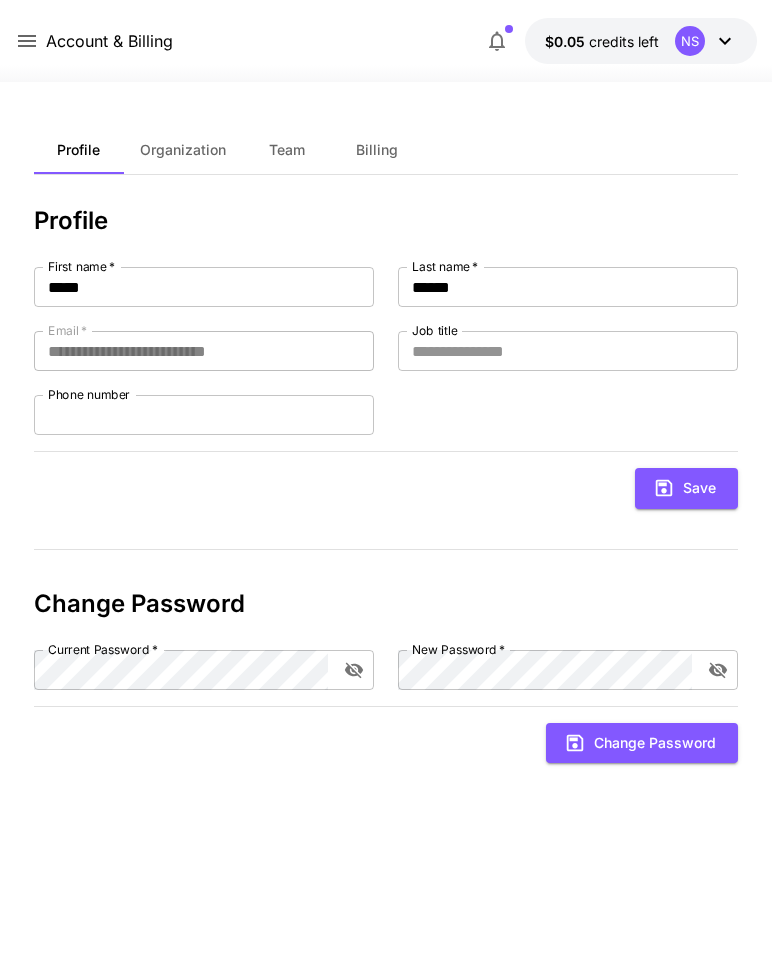 click 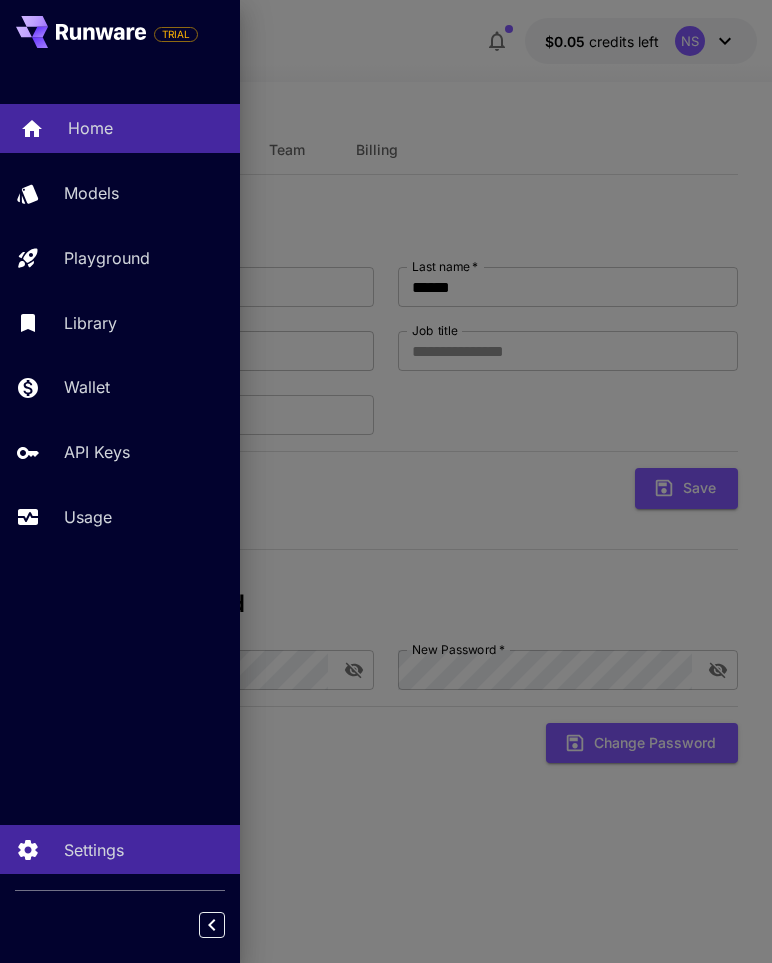 click on "Home" at bounding box center [90, 128] 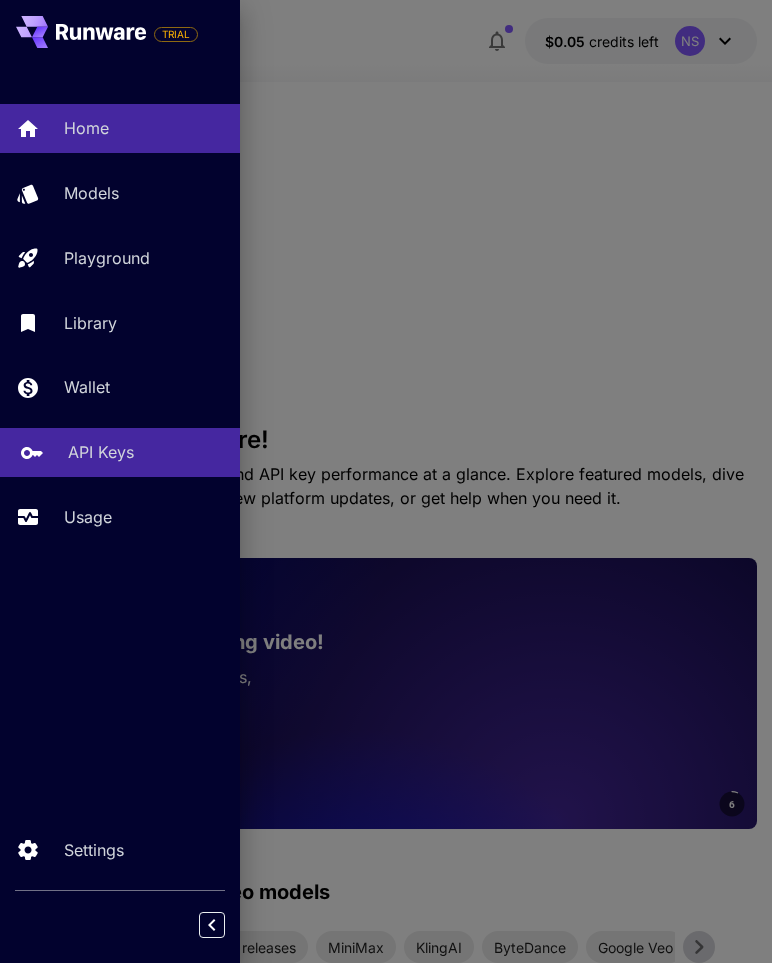 click on "API Keys" at bounding box center (101, 452) 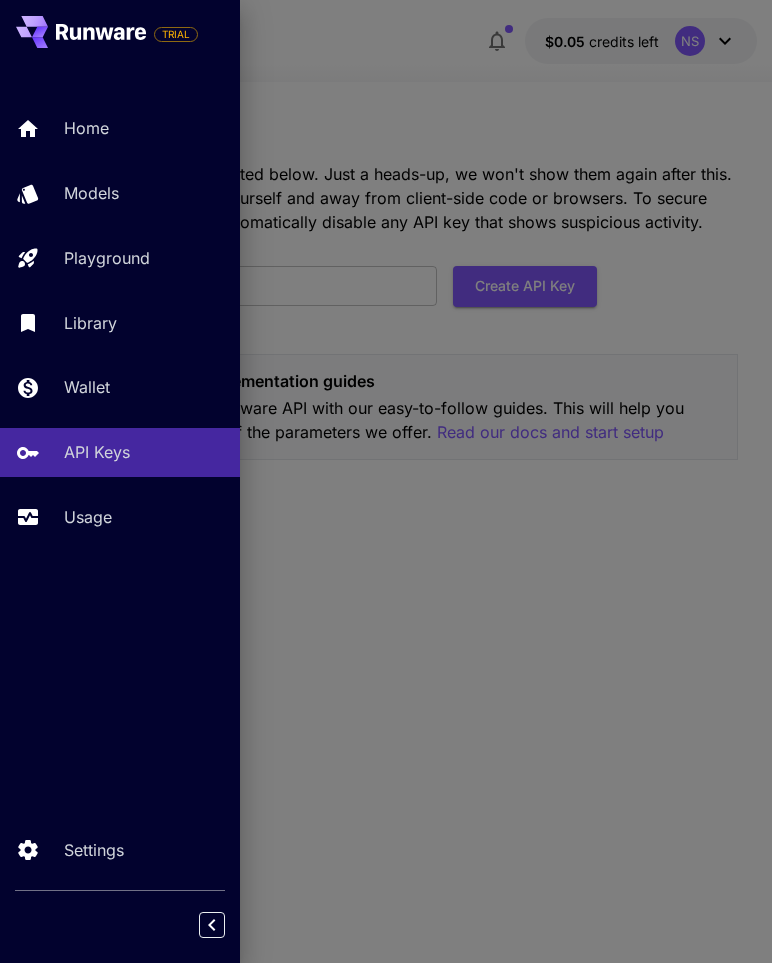 click at bounding box center (386, 481) 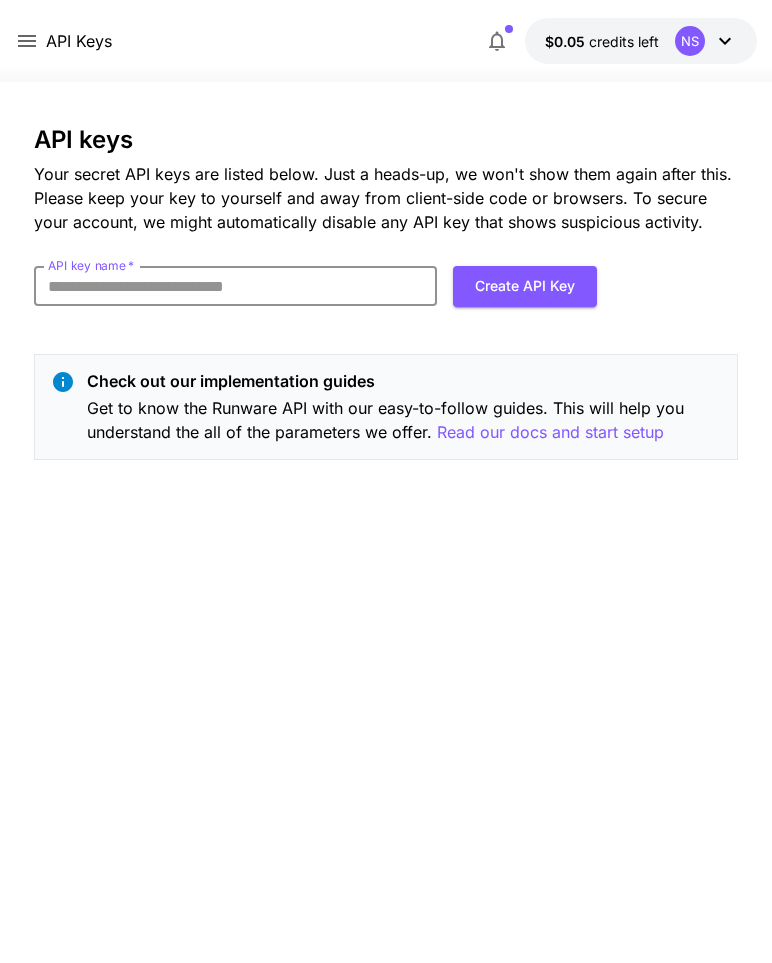 click on "API key name   *" at bounding box center (235, 286) 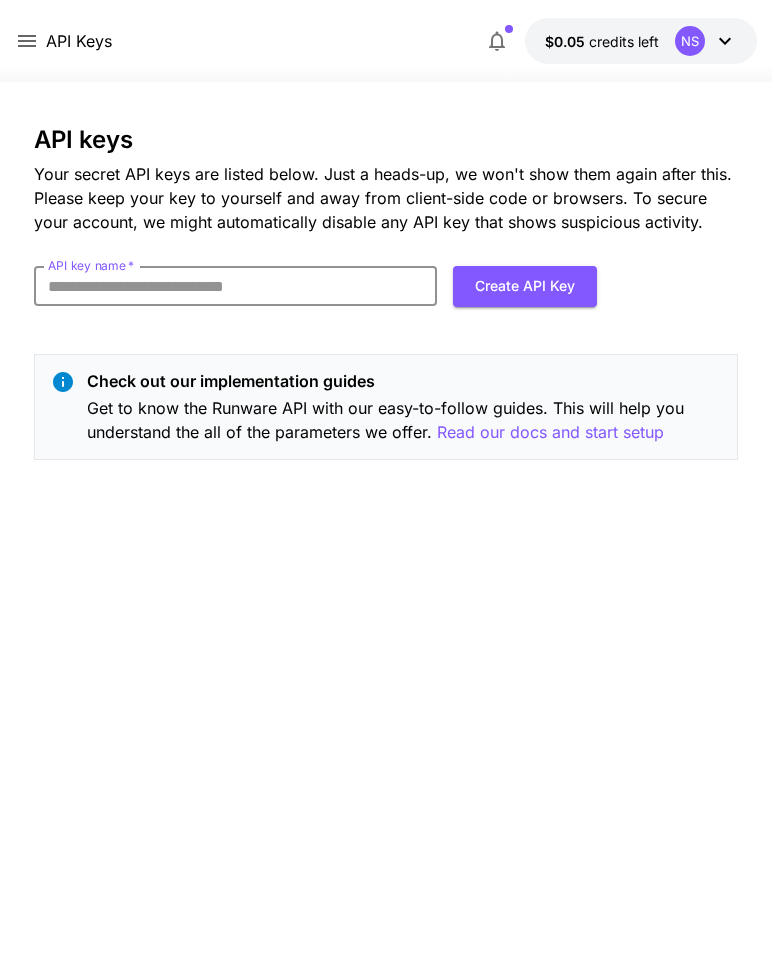type on "*" 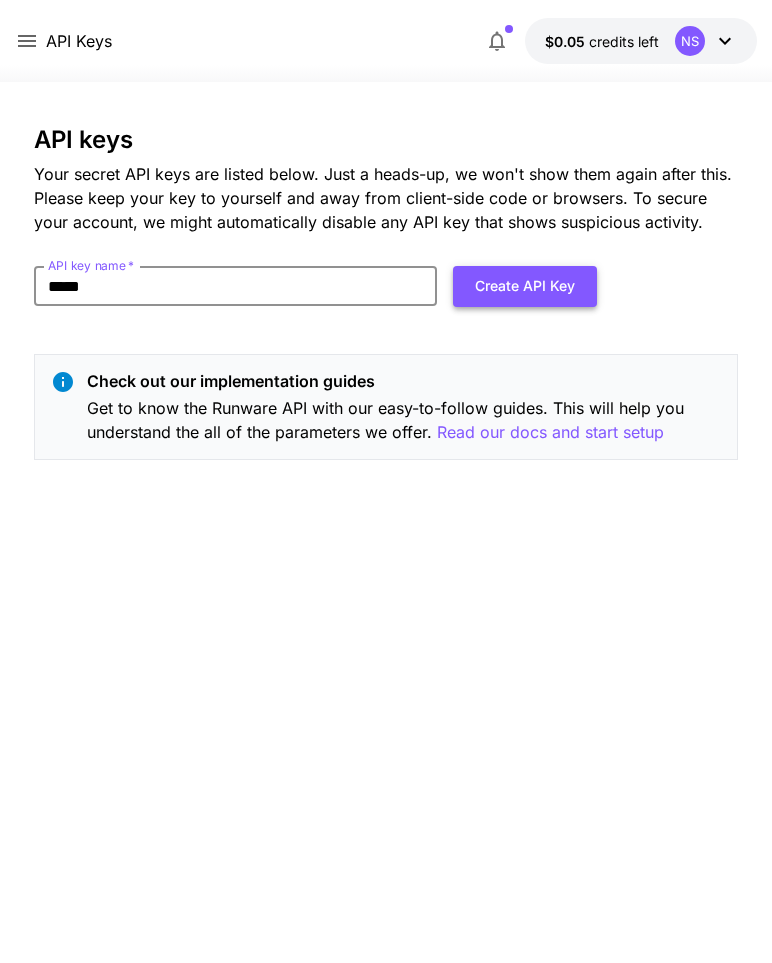 type on "*****" 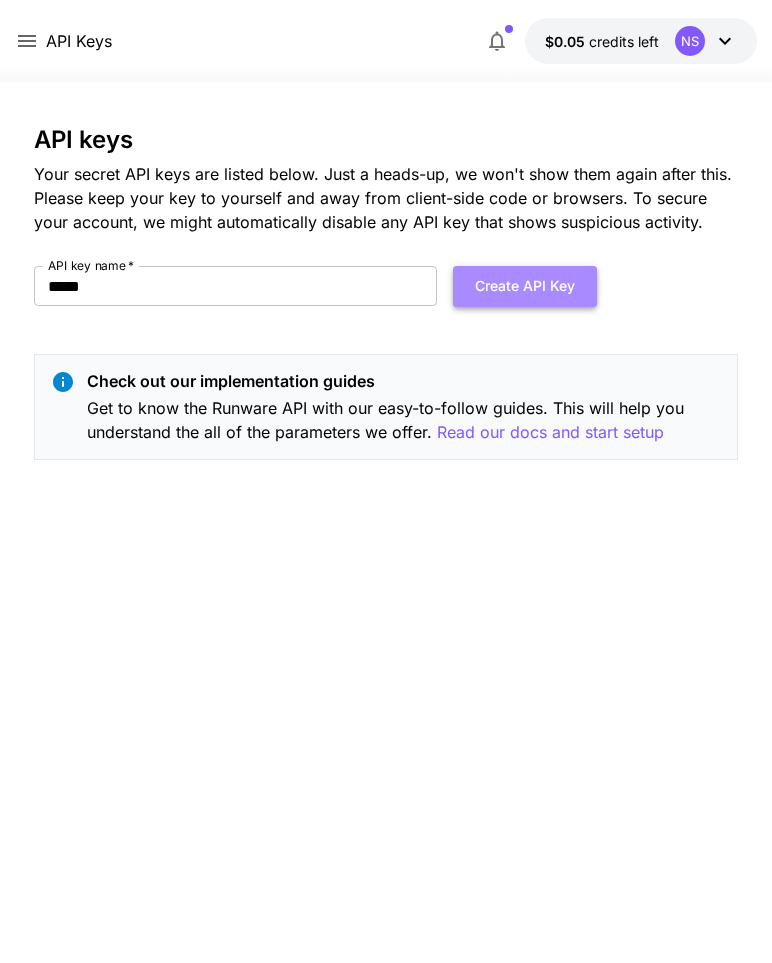 click on "Create API Key" at bounding box center (525, 286) 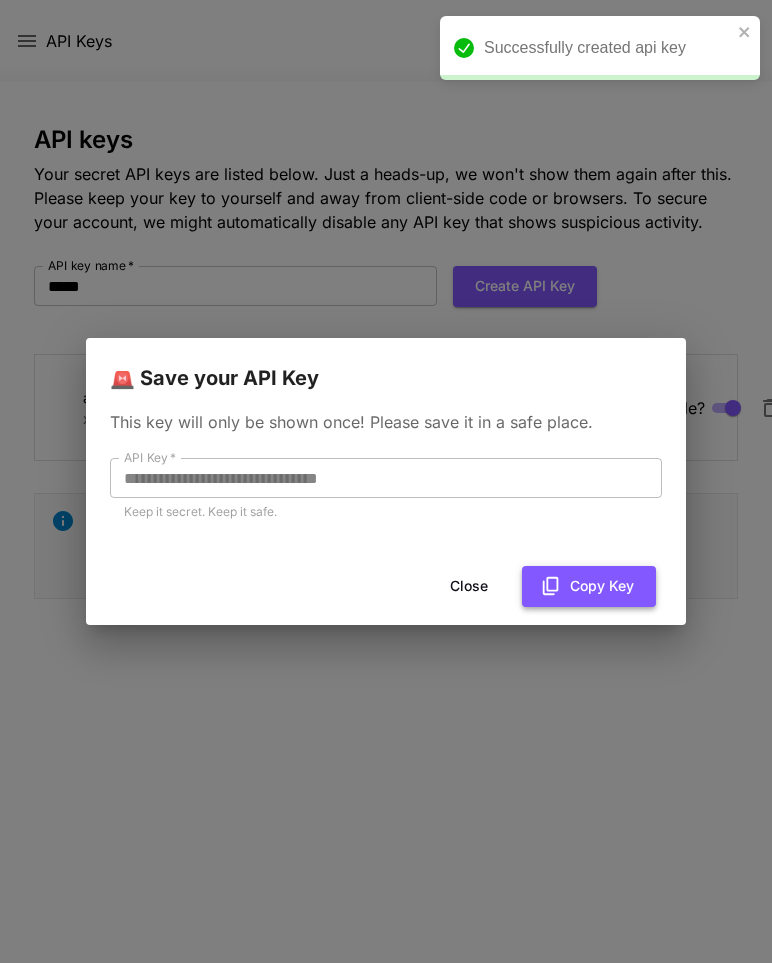 click on "Copy Key" at bounding box center [589, 586] 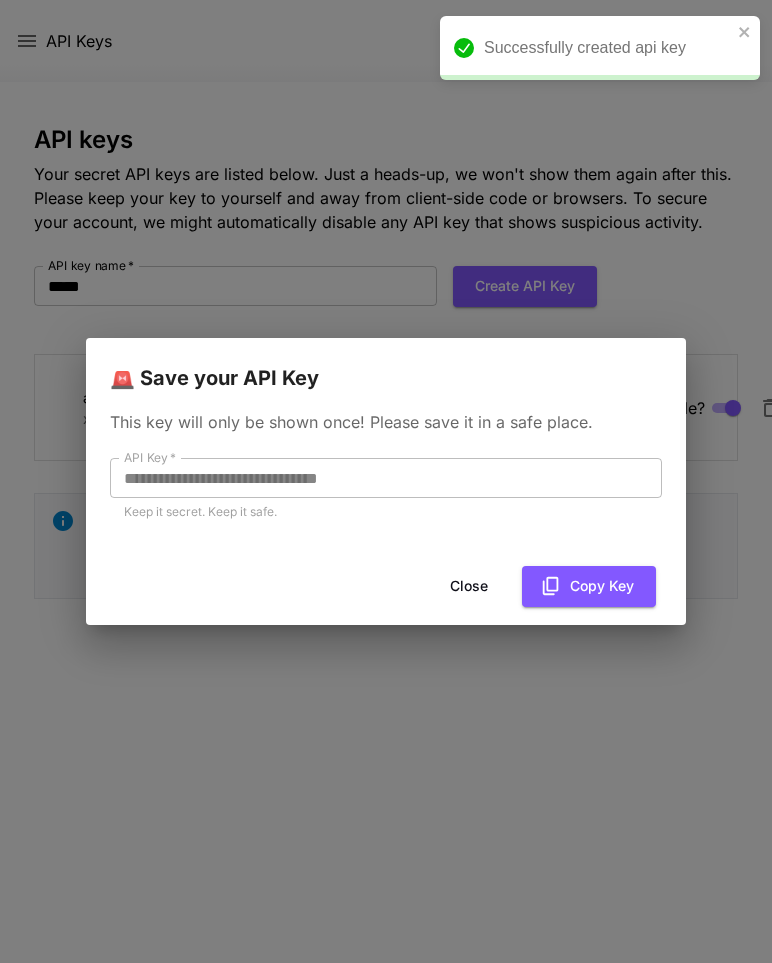 type 